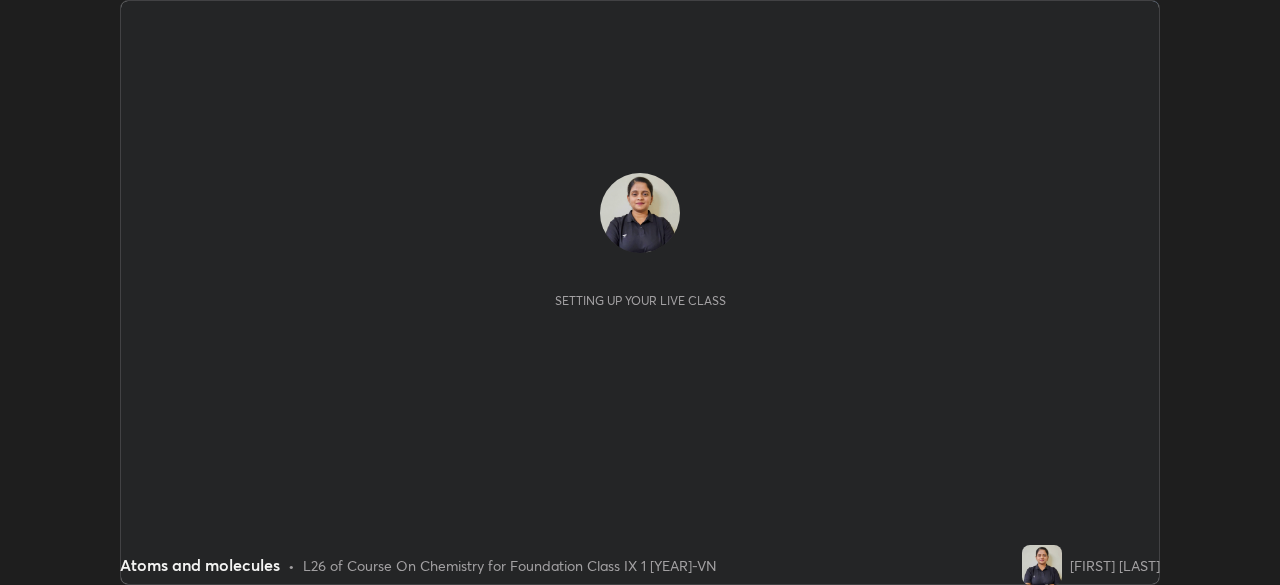 scroll, scrollTop: 0, scrollLeft: 0, axis: both 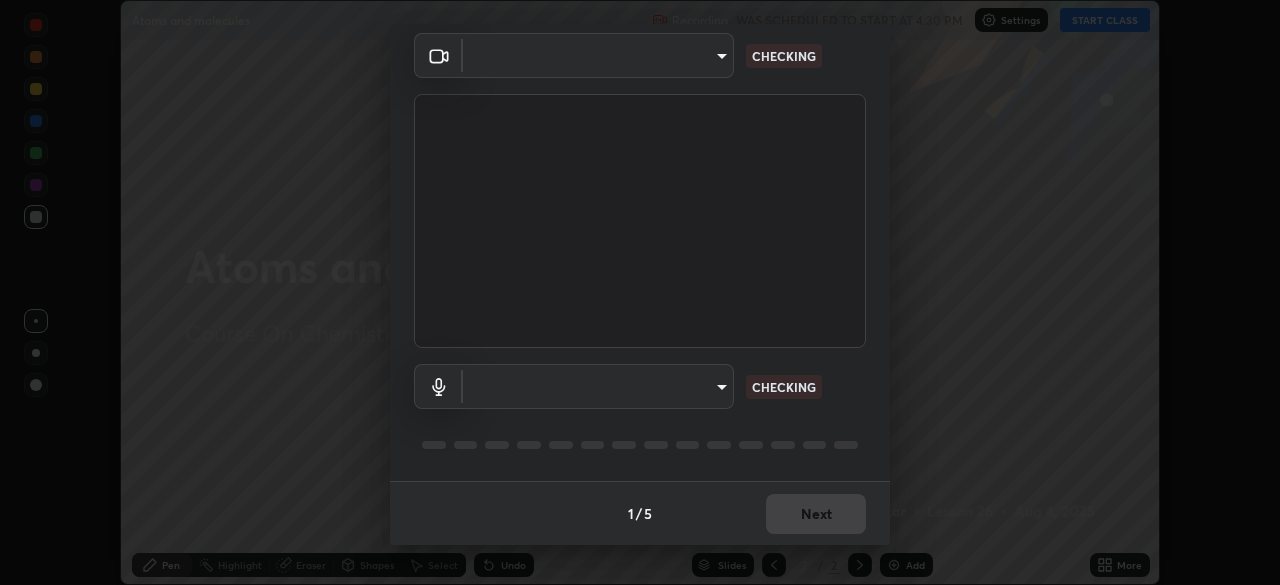 type on "8eb8a9b94d543390f1bf6c46f2de83bcb95ddf8c53c718d69585ea9f7ba8e57b" 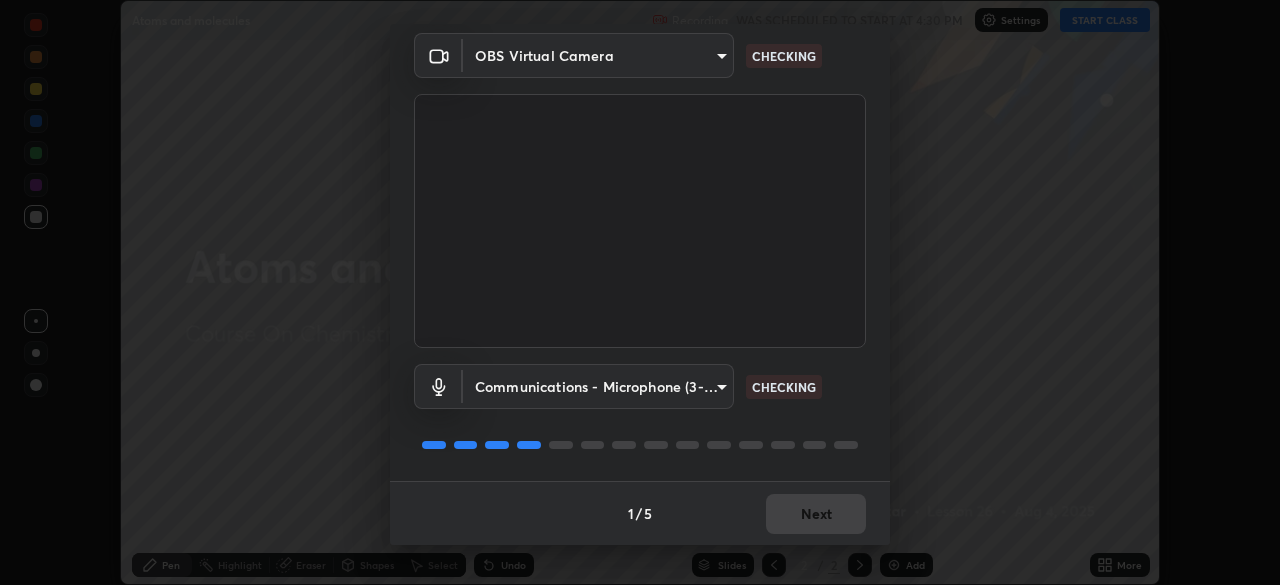 click on "Communications - Microphone (3- USB PnP Sound Device) communications CHECKING" at bounding box center (640, 414) 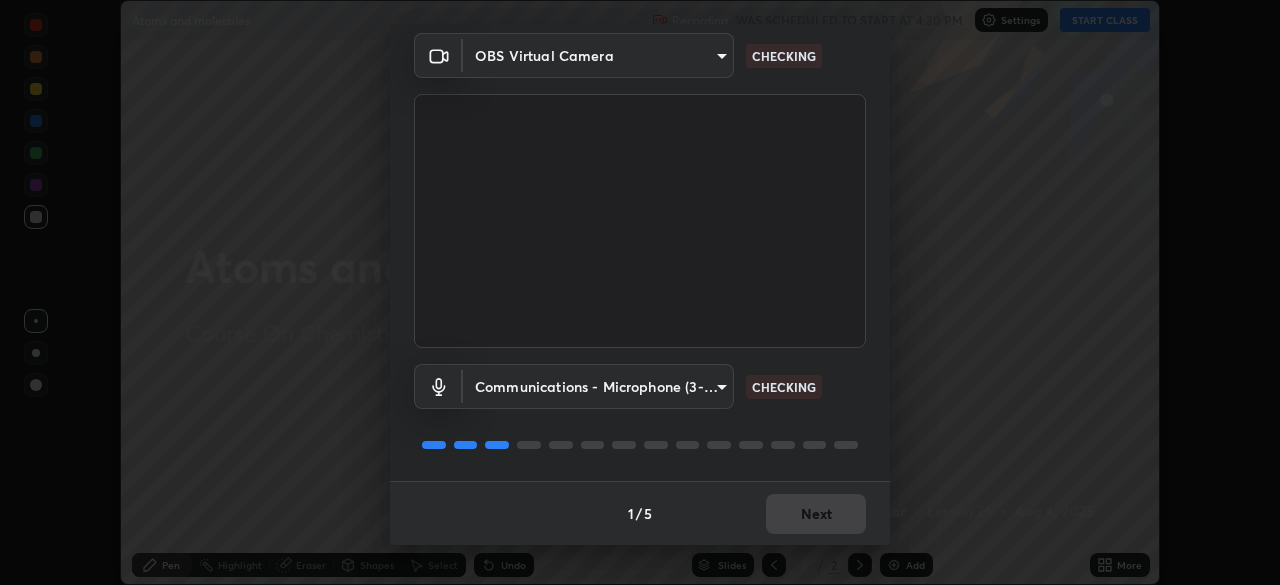 click on "Communications - Microphone (3- USB PnP Sound Device) communications CHECKING" at bounding box center (640, 414) 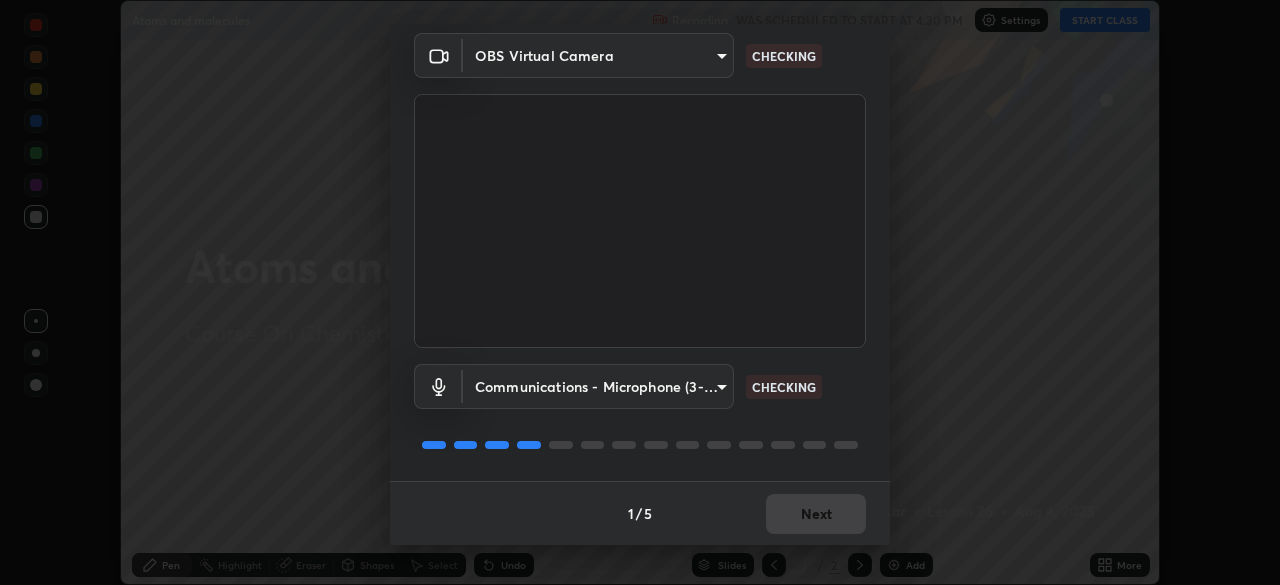 click on "Communications - Microphone (3- USB PnP Sound Device) communications CHECKING" at bounding box center [640, 414] 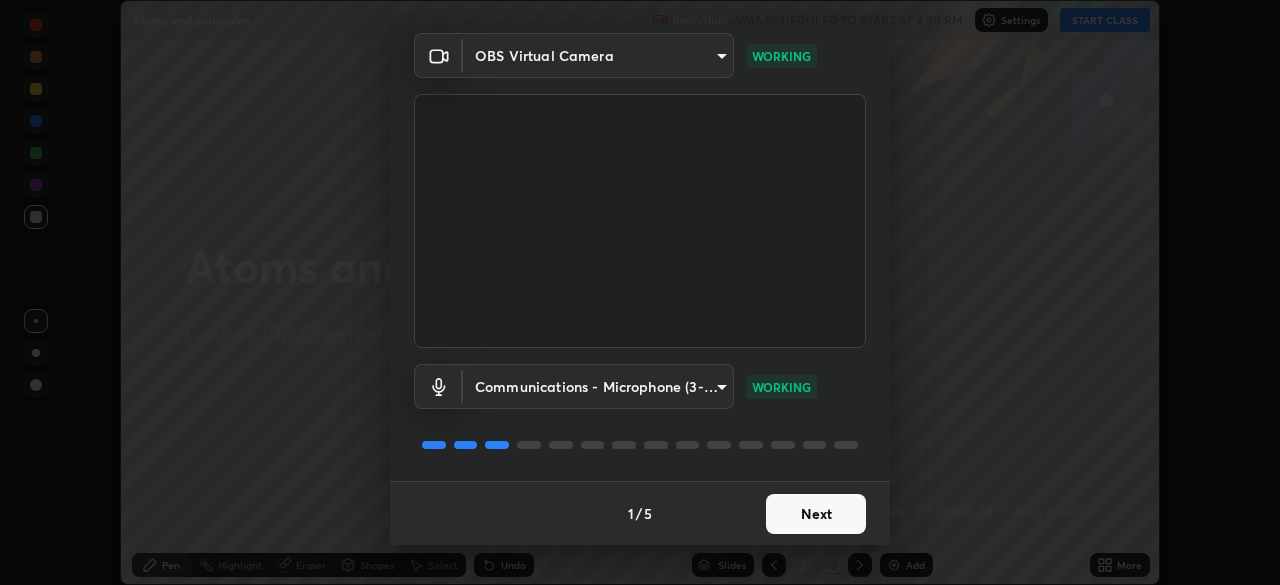 click on "Next" at bounding box center (816, 514) 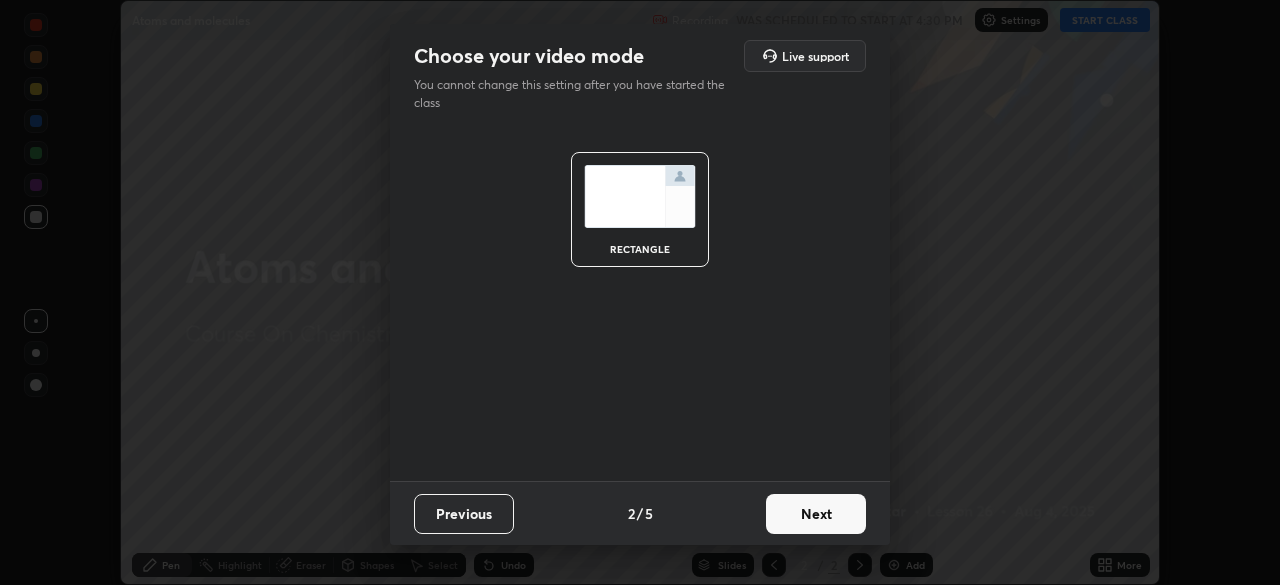 scroll, scrollTop: 0, scrollLeft: 0, axis: both 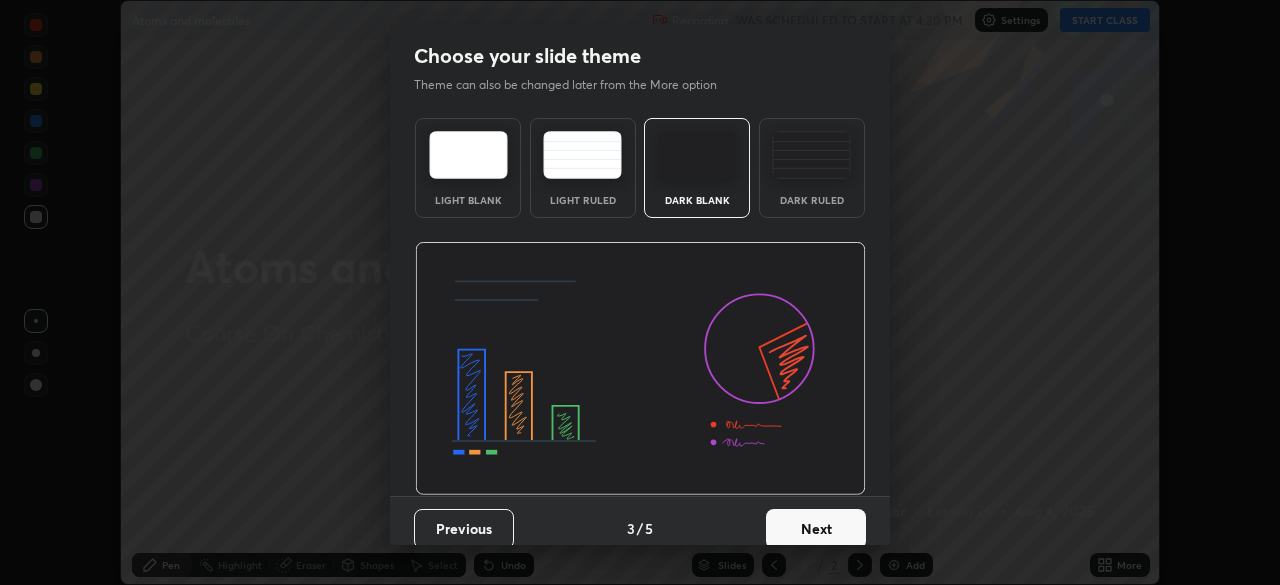 click on "Next" at bounding box center (816, 529) 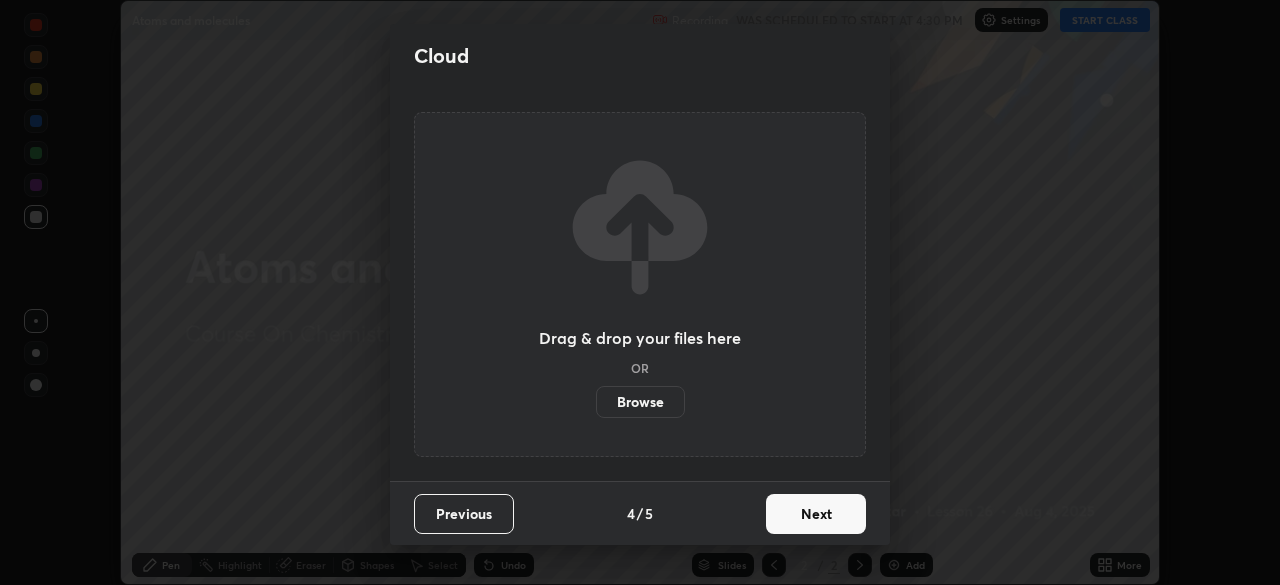 click on "Next" at bounding box center [816, 514] 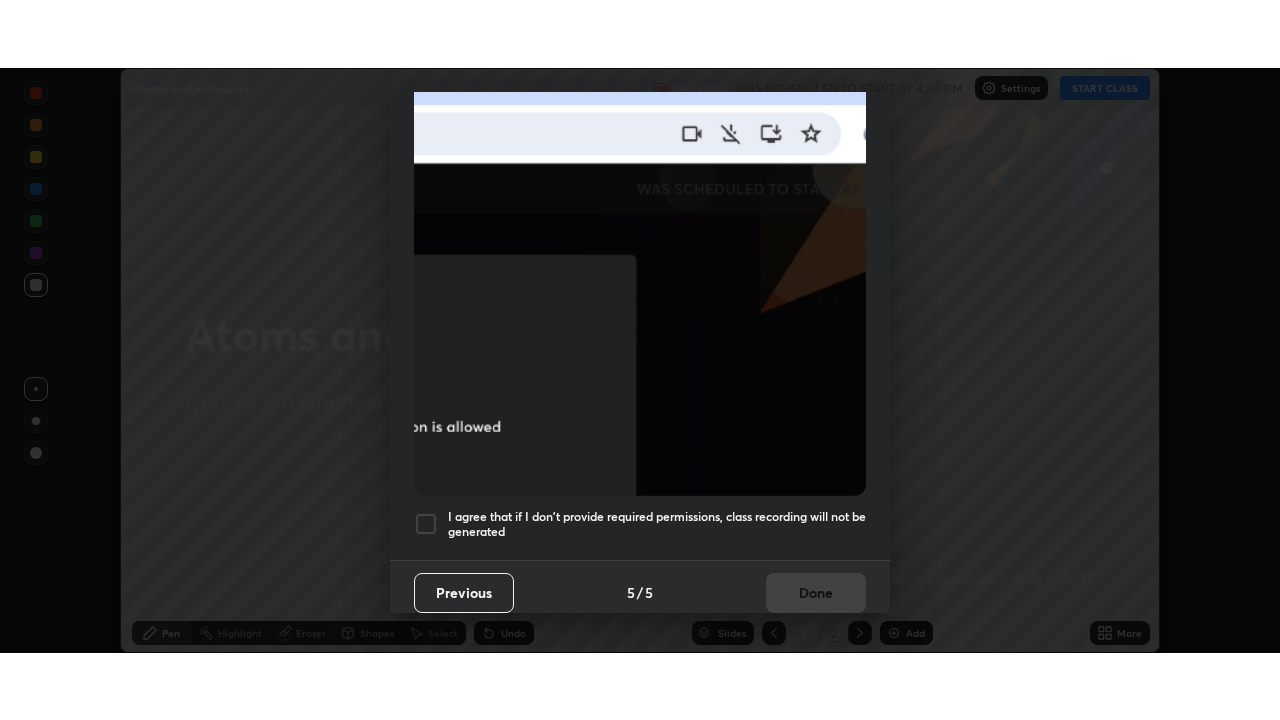 scroll, scrollTop: 479, scrollLeft: 0, axis: vertical 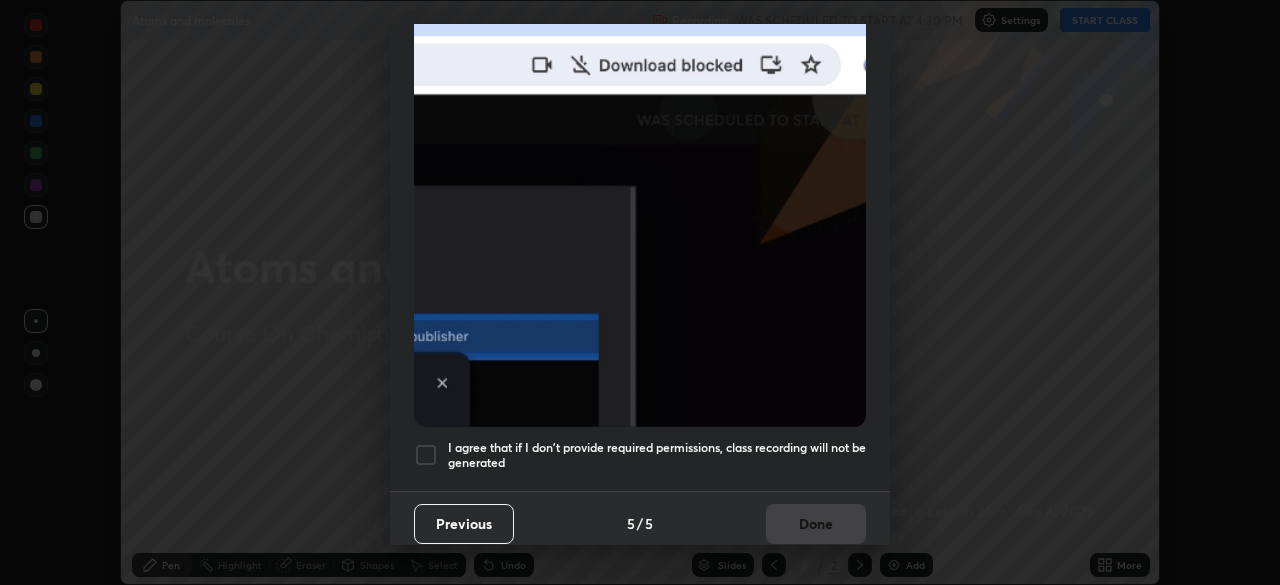 click on "I agree that if I don't provide required permissions, class recording will not be generated" at bounding box center (657, 455) 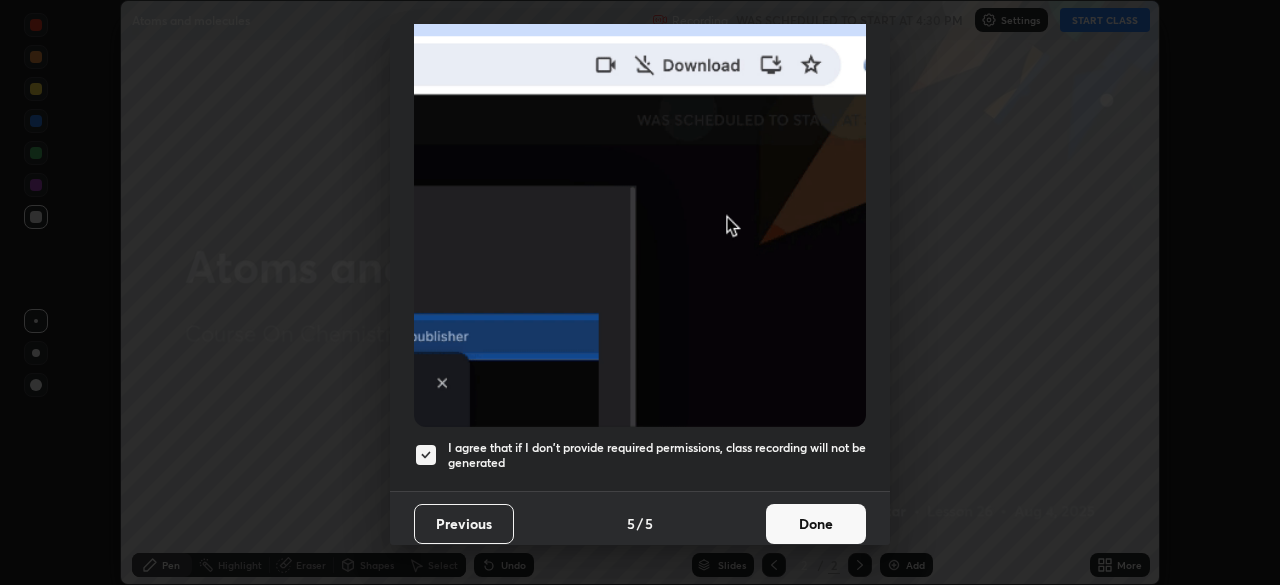 click on "Done" at bounding box center [816, 524] 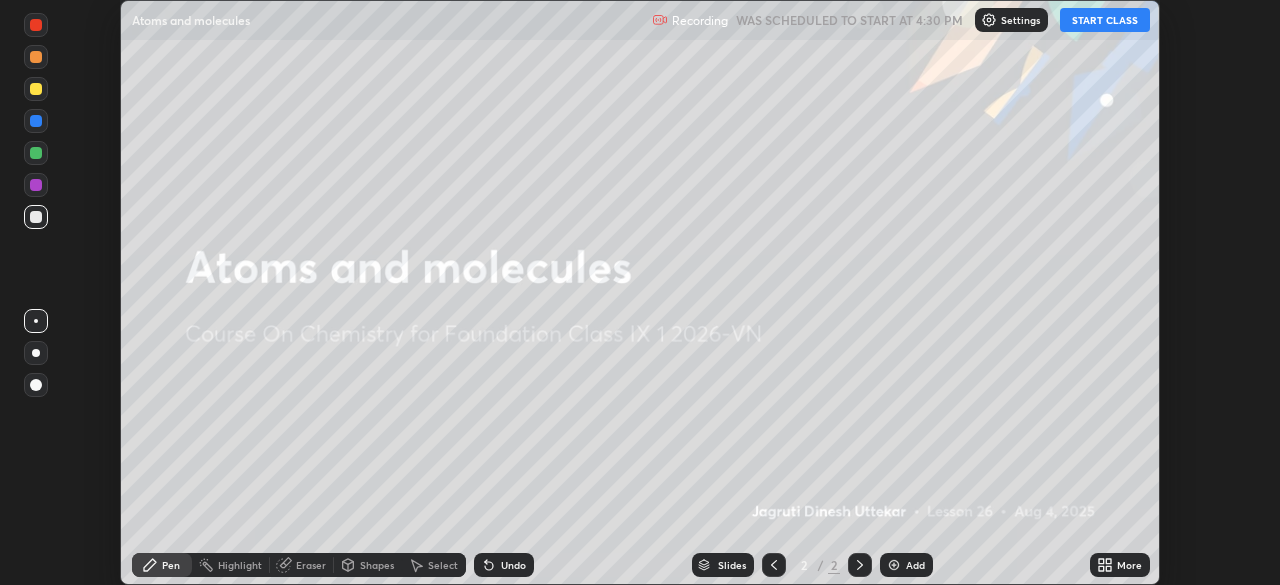 click on "START CLASS" at bounding box center [1105, 20] 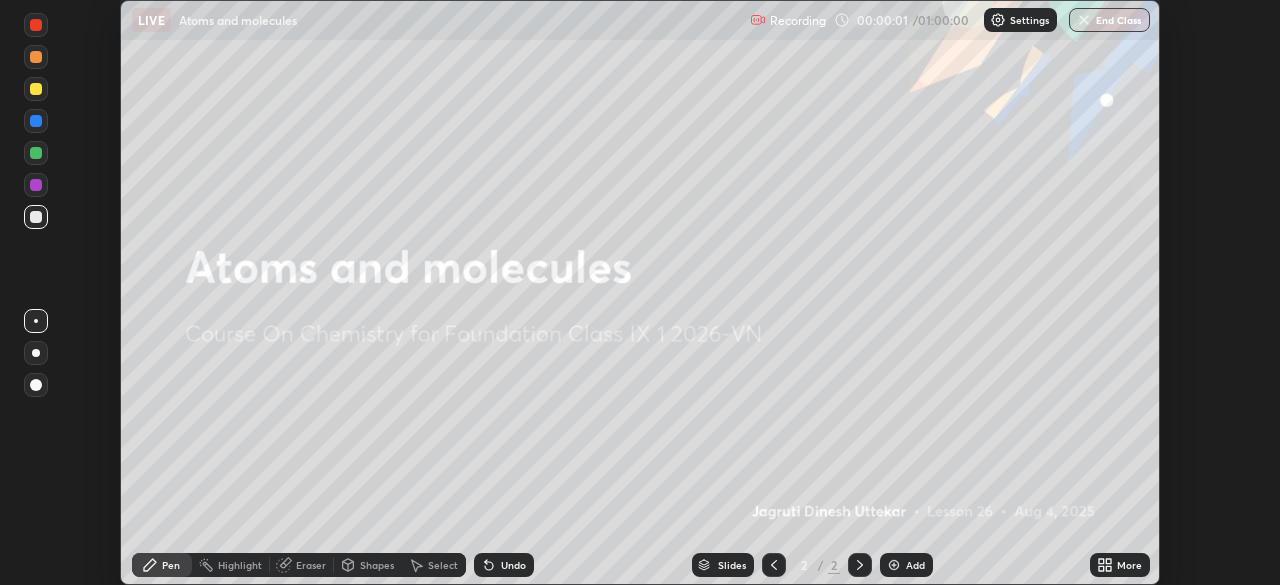 click on "More" at bounding box center [1129, 565] 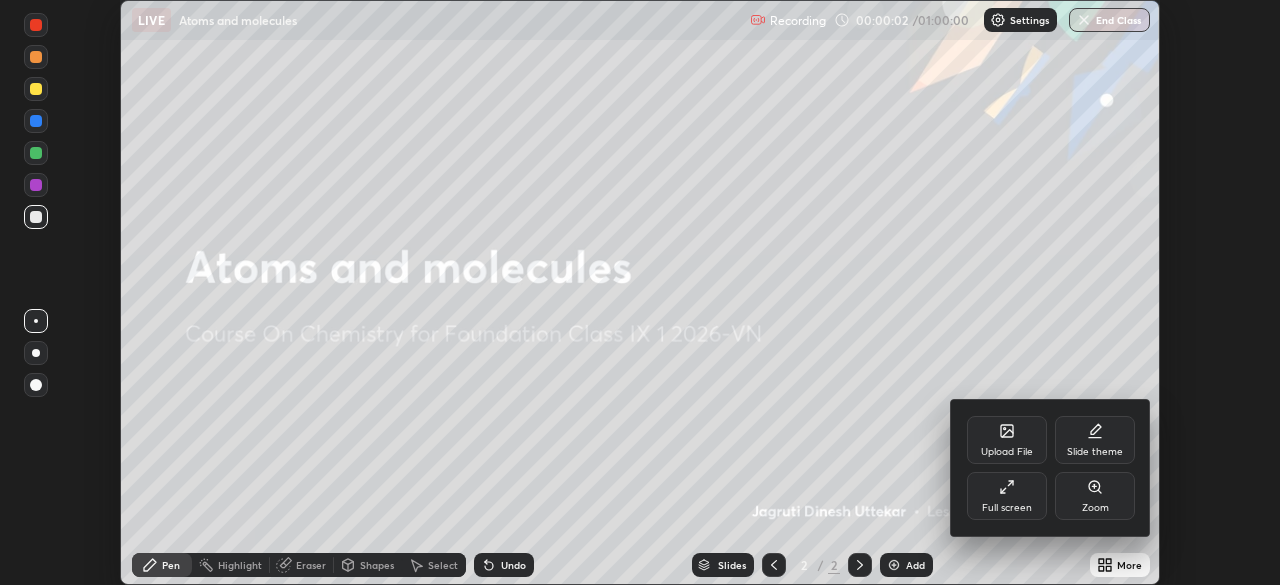click on "Full screen" at bounding box center [1007, 496] 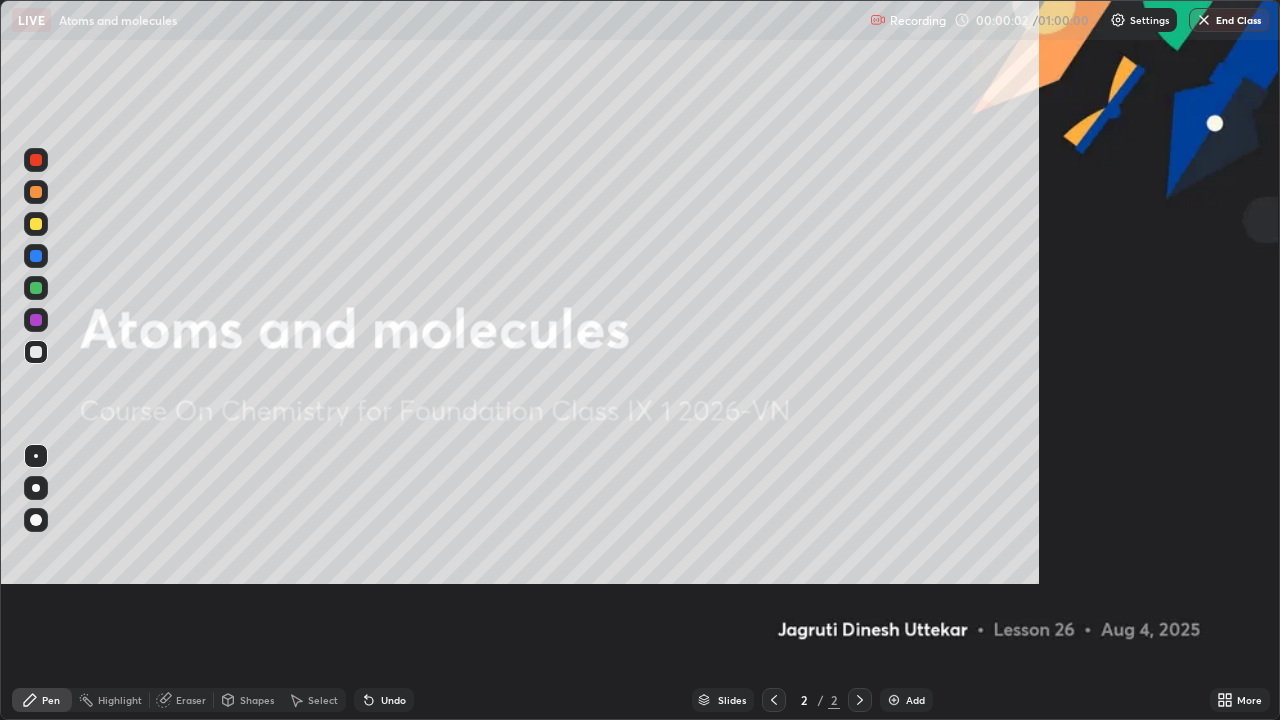 scroll, scrollTop: 99280, scrollLeft: 98720, axis: both 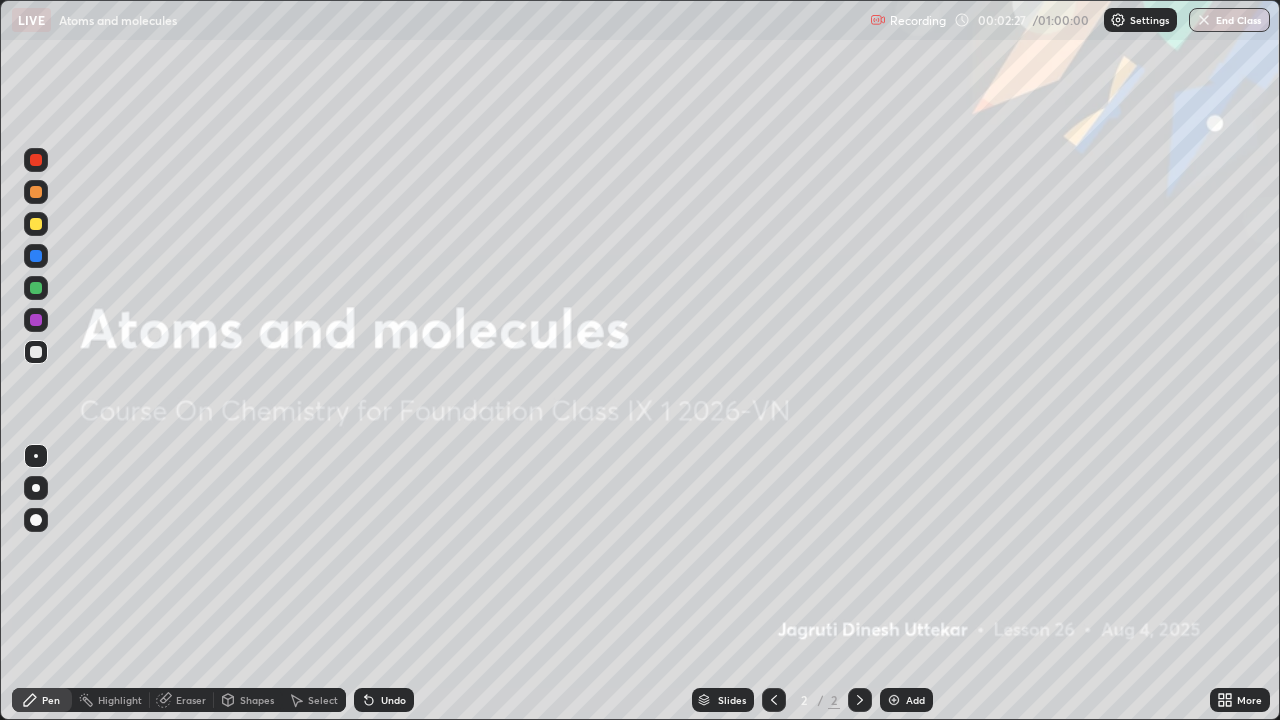 click at bounding box center [894, 700] 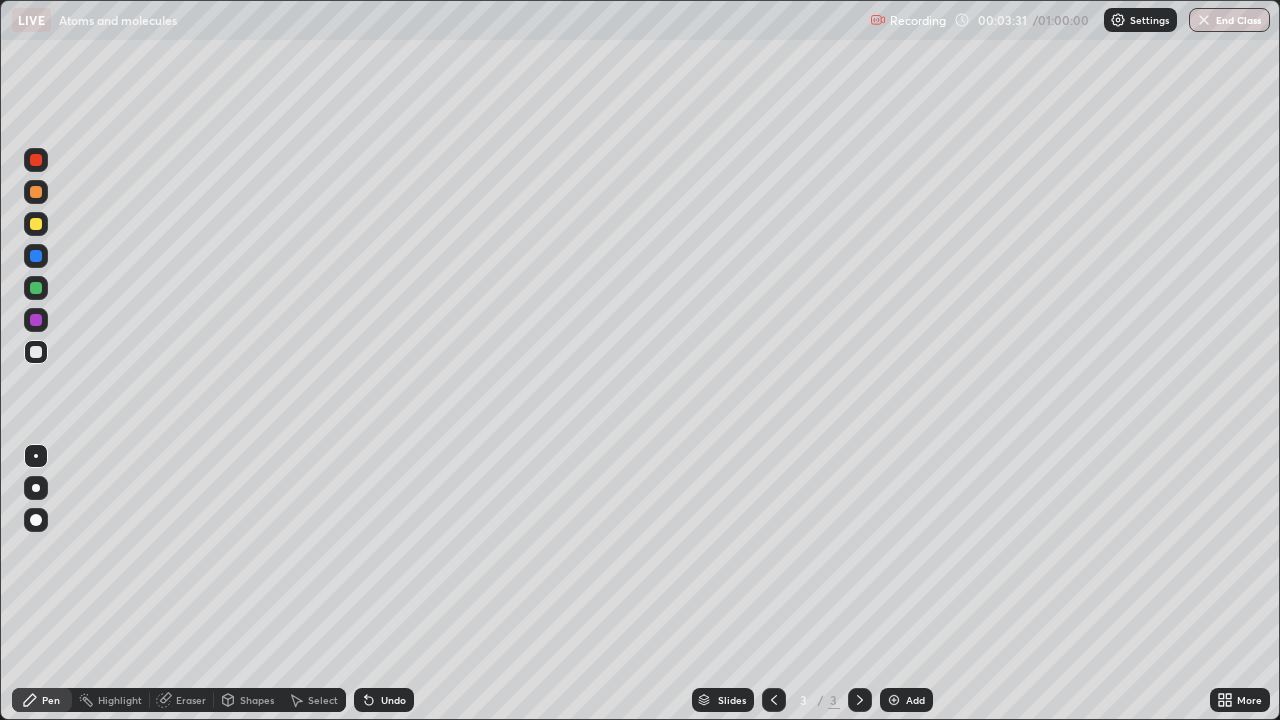 click on "Slides 3 / 3 Add" at bounding box center (812, 700) 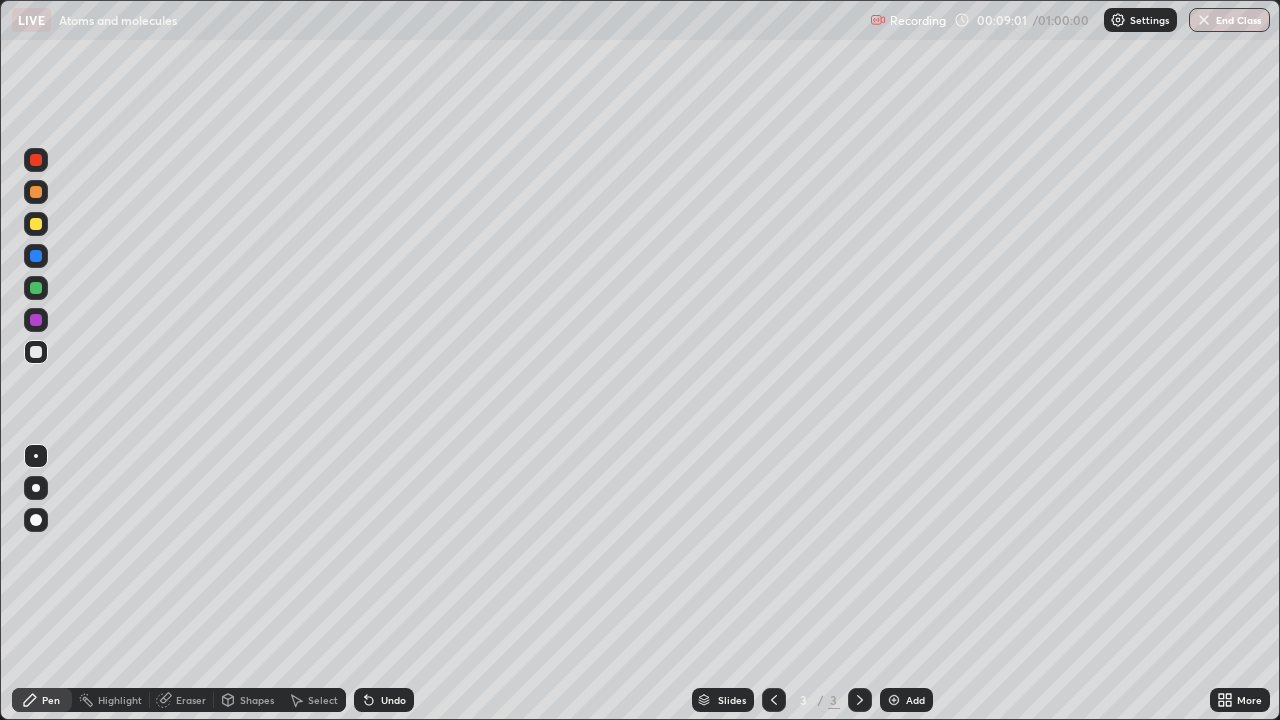 click on "Undo" at bounding box center (393, 700) 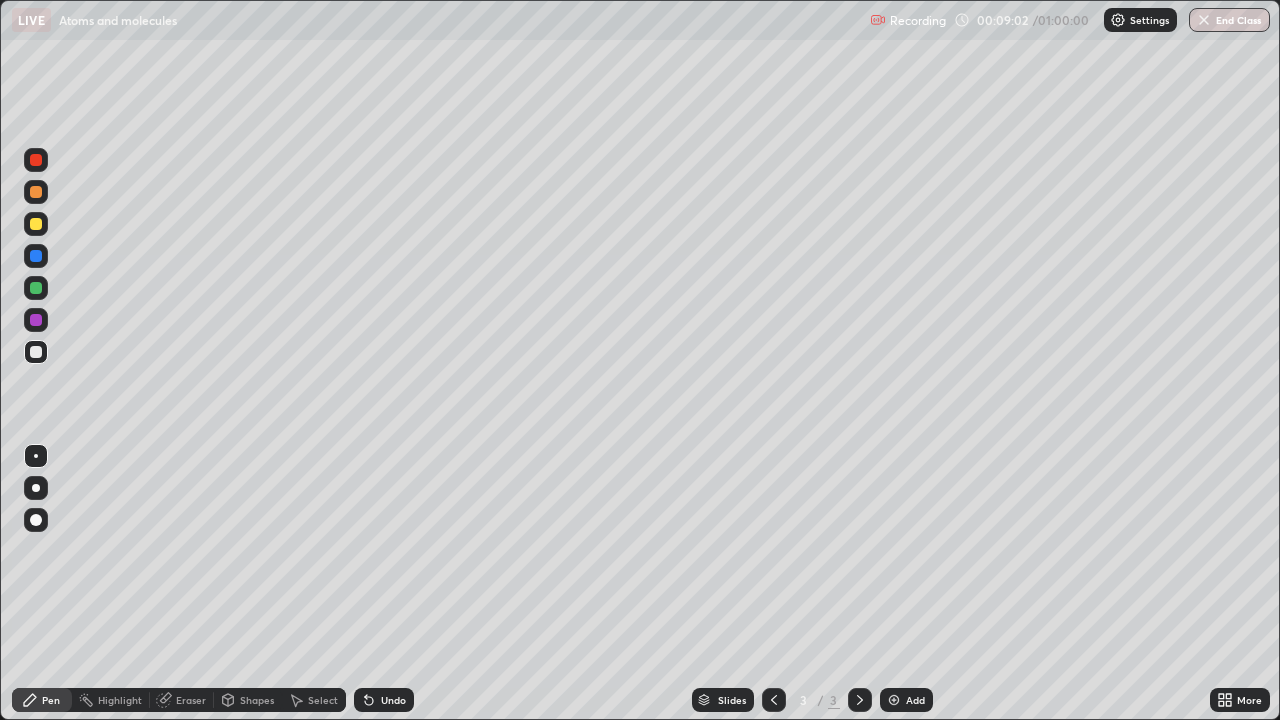 click on "Undo" at bounding box center (393, 700) 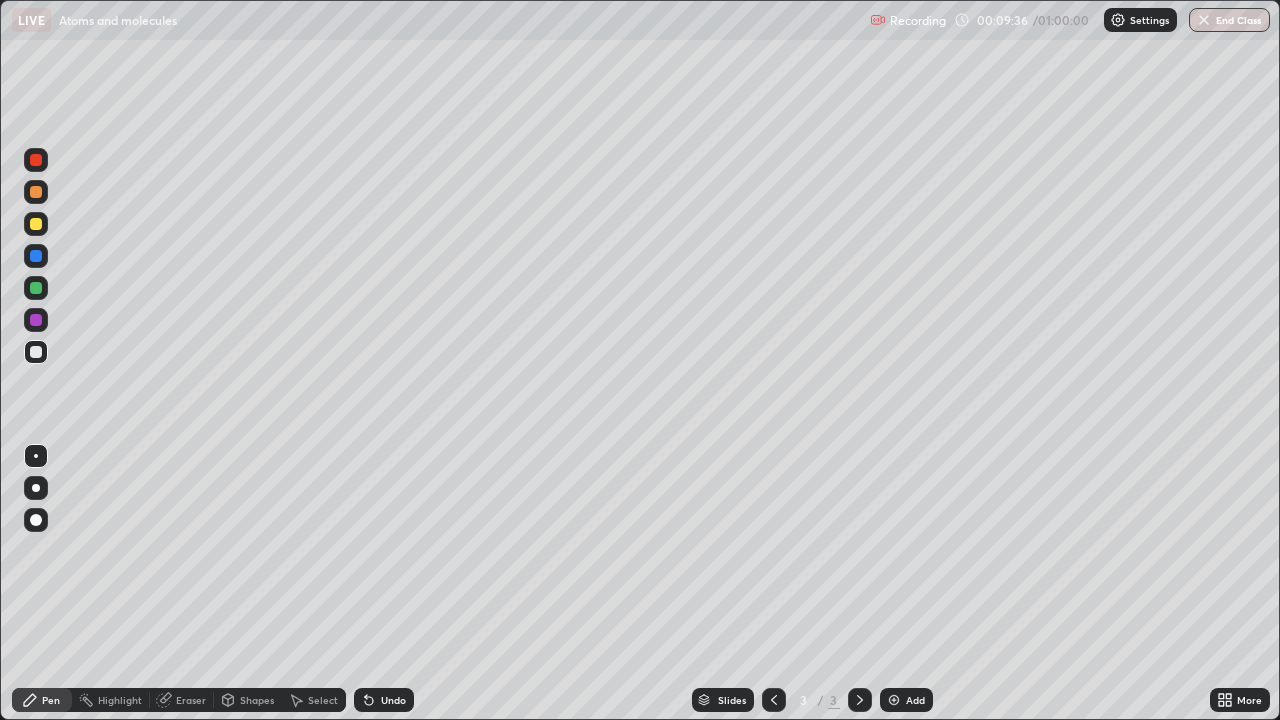 click on "Undo" at bounding box center [393, 700] 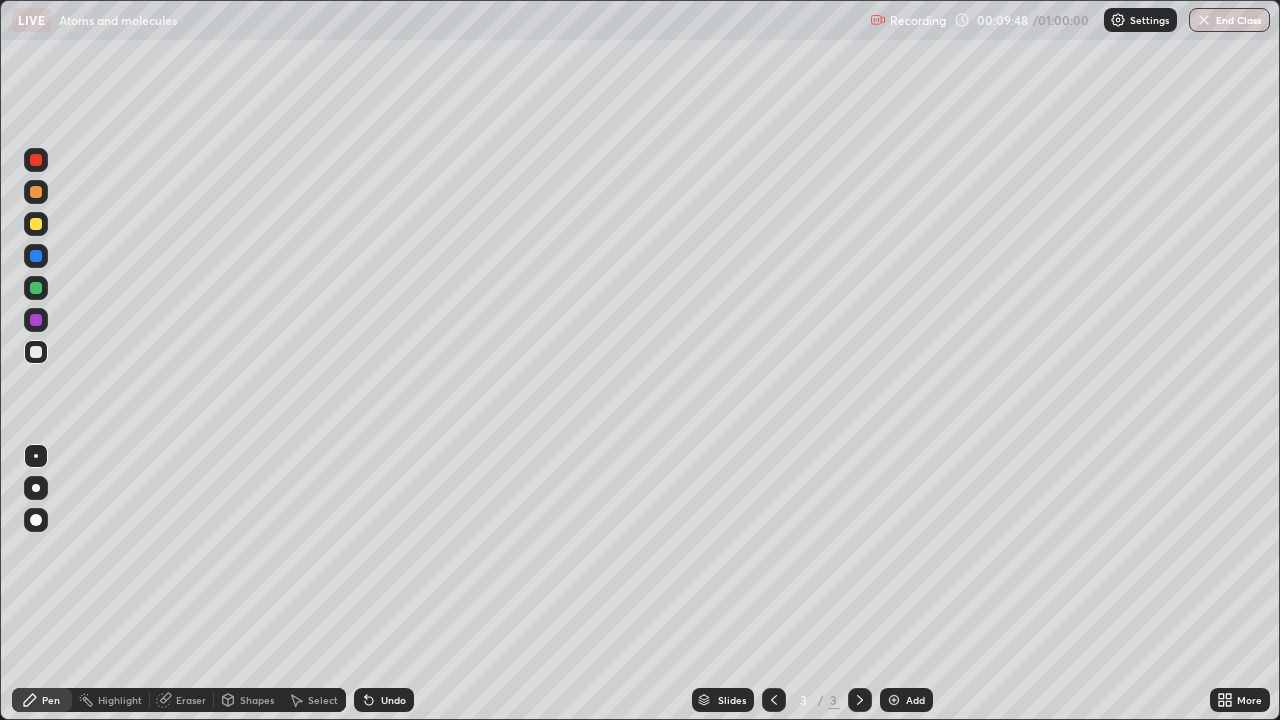 click on "Undo" at bounding box center [384, 700] 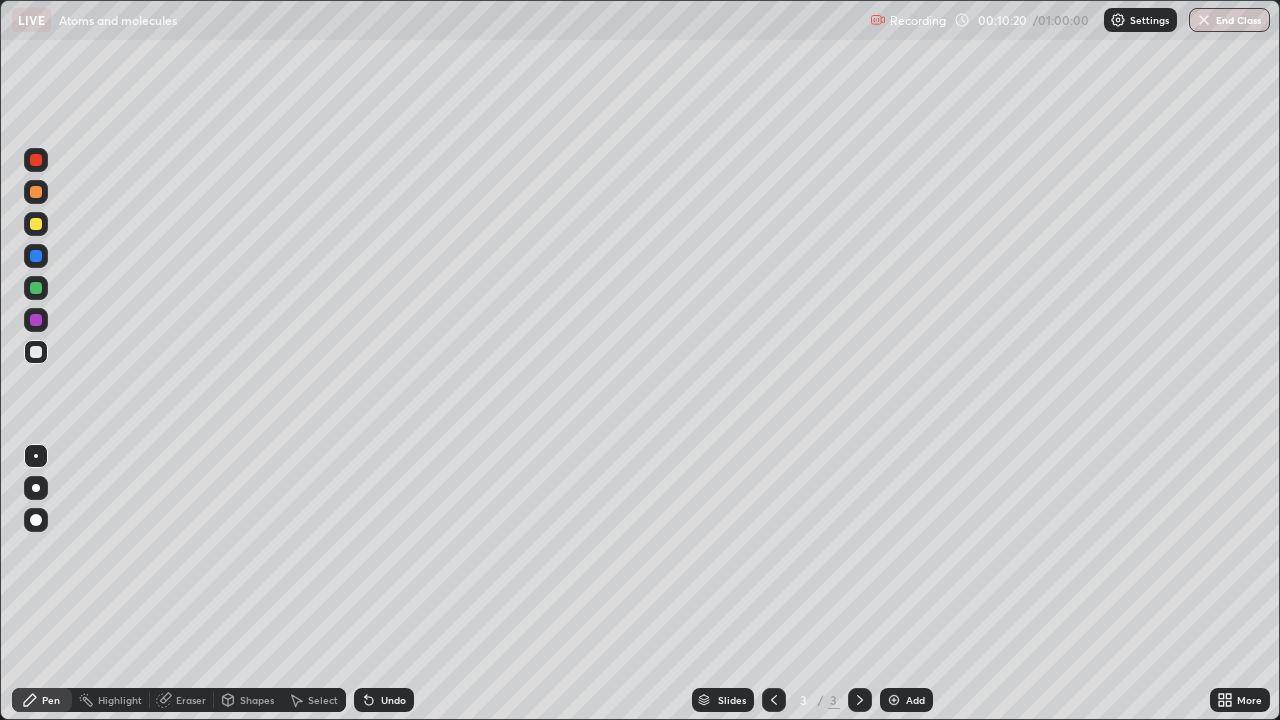 click on "Undo" at bounding box center [393, 700] 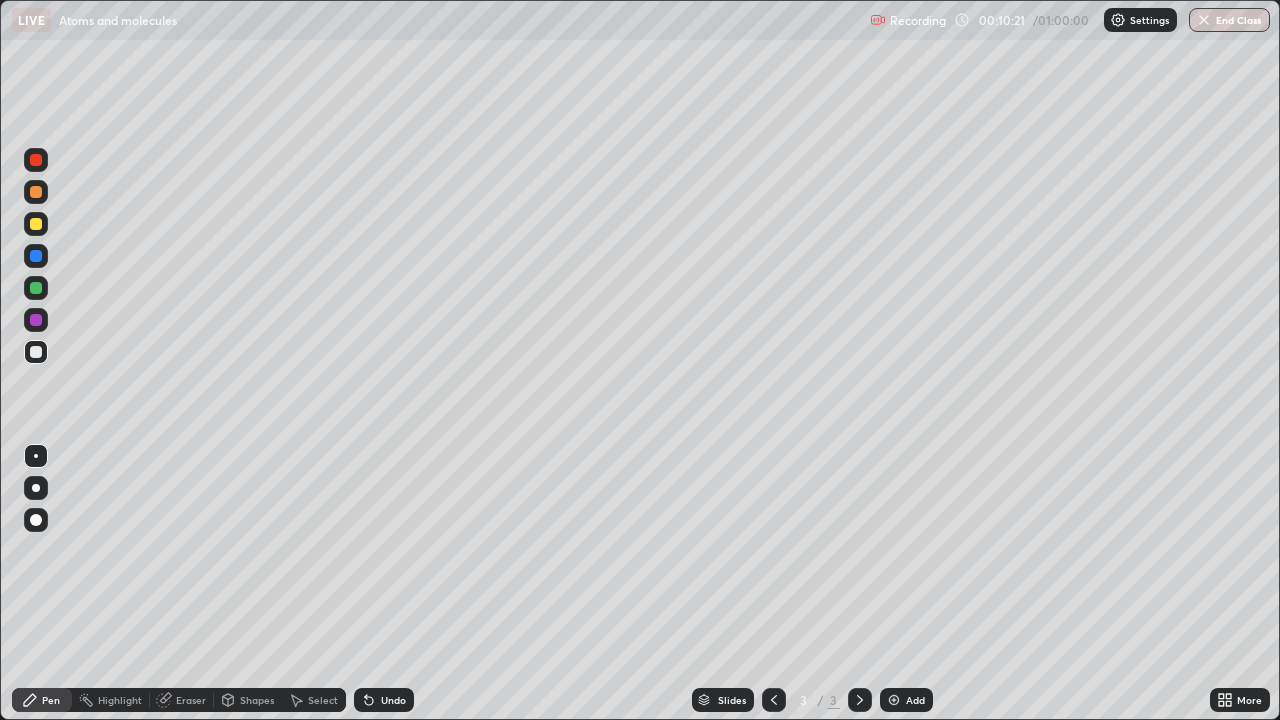 click on "Undo" at bounding box center (384, 700) 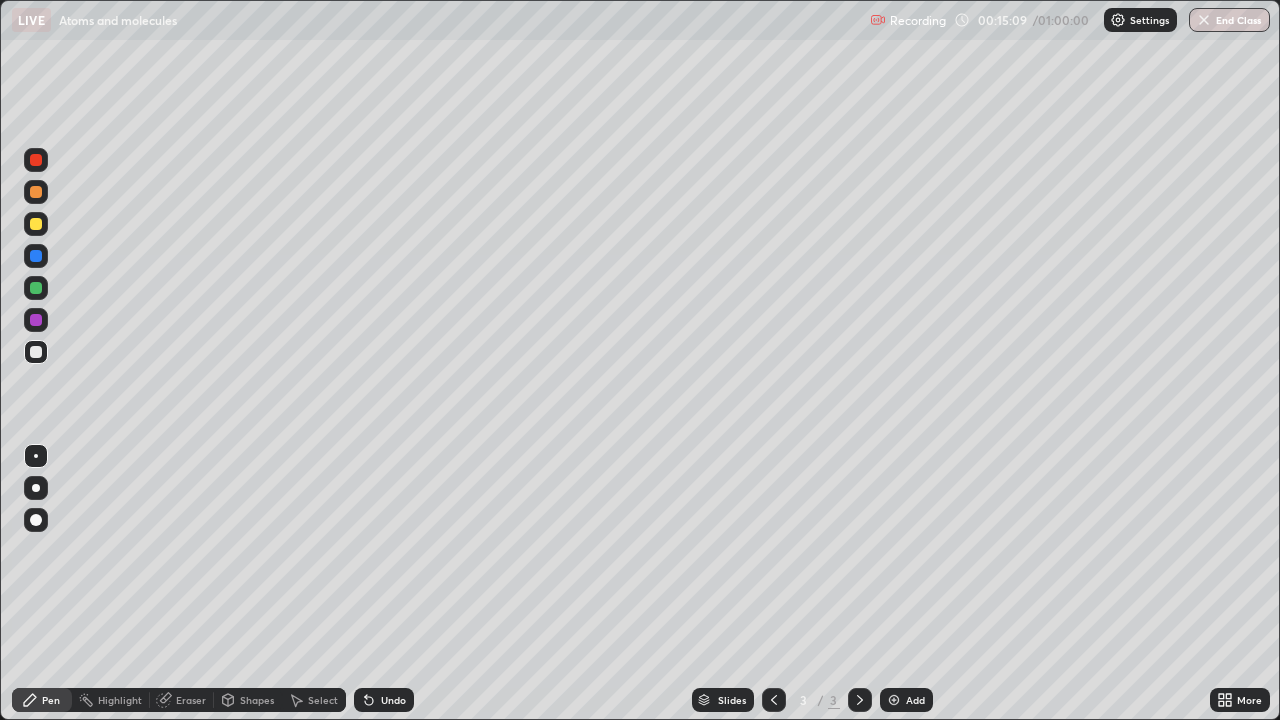 click on "Undo" at bounding box center (384, 700) 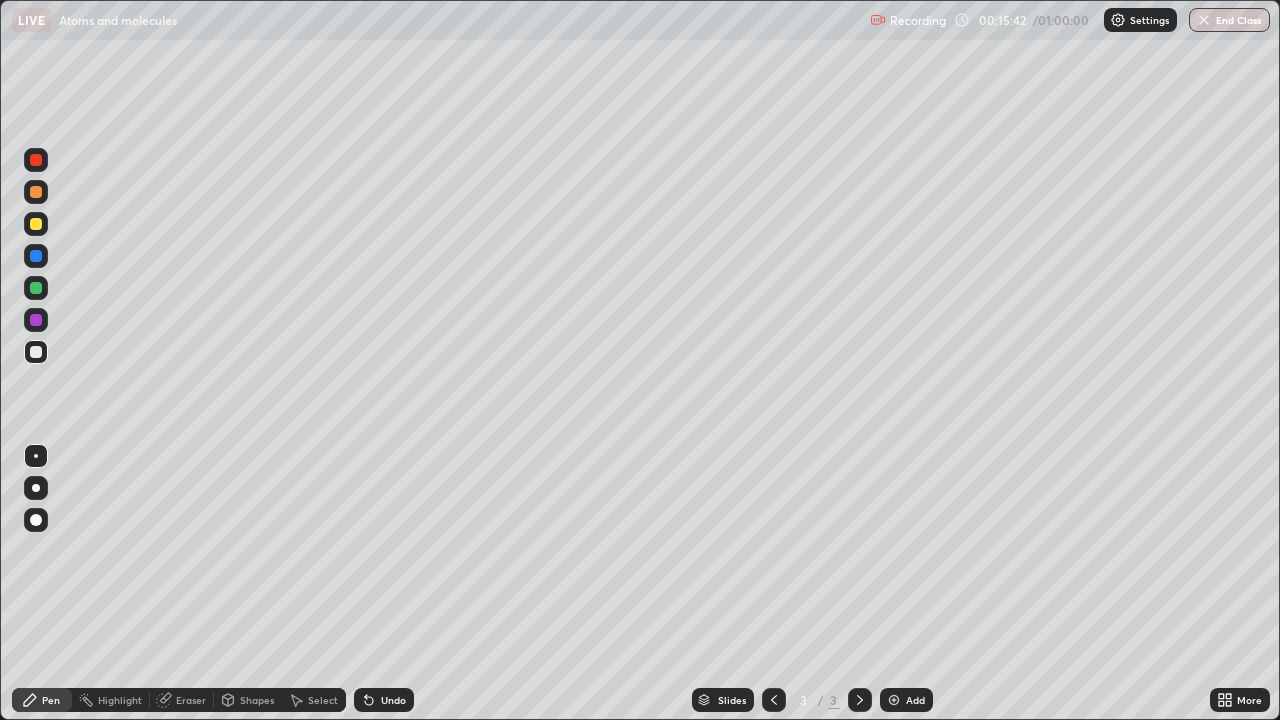 click on "Undo" at bounding box center [393, 700] 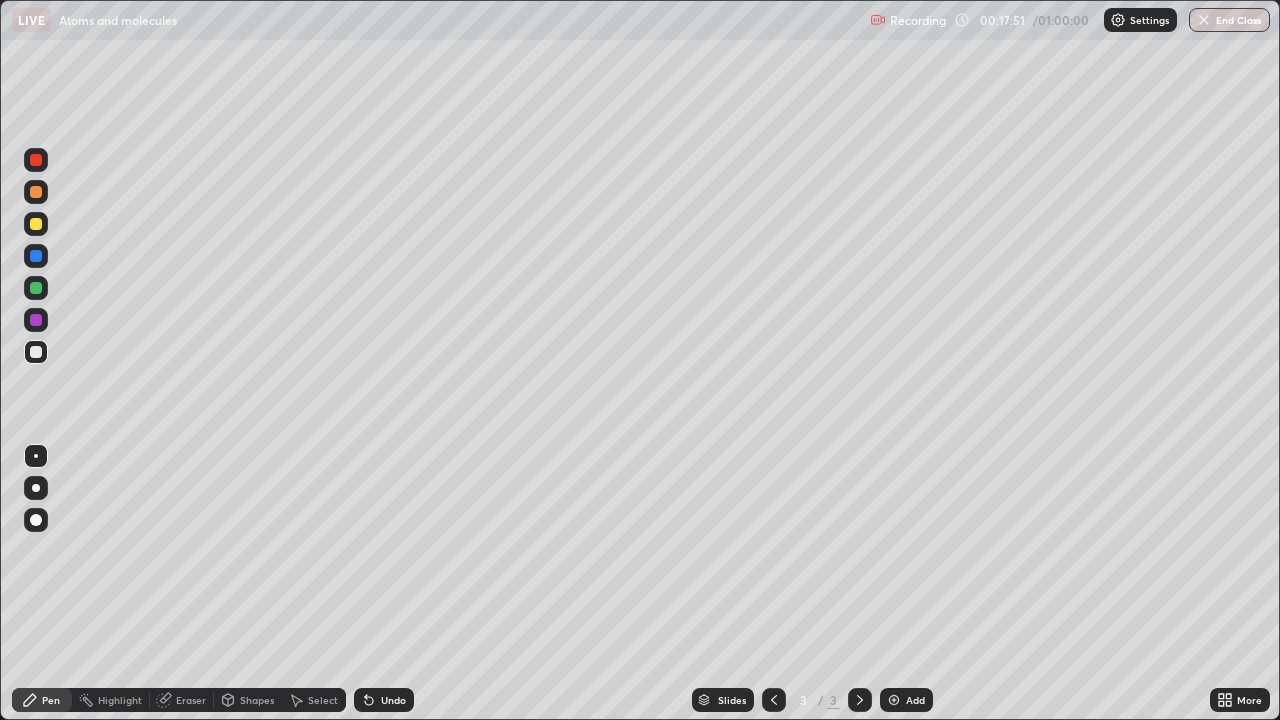 click on "Add" at bounding box center (915, 700) 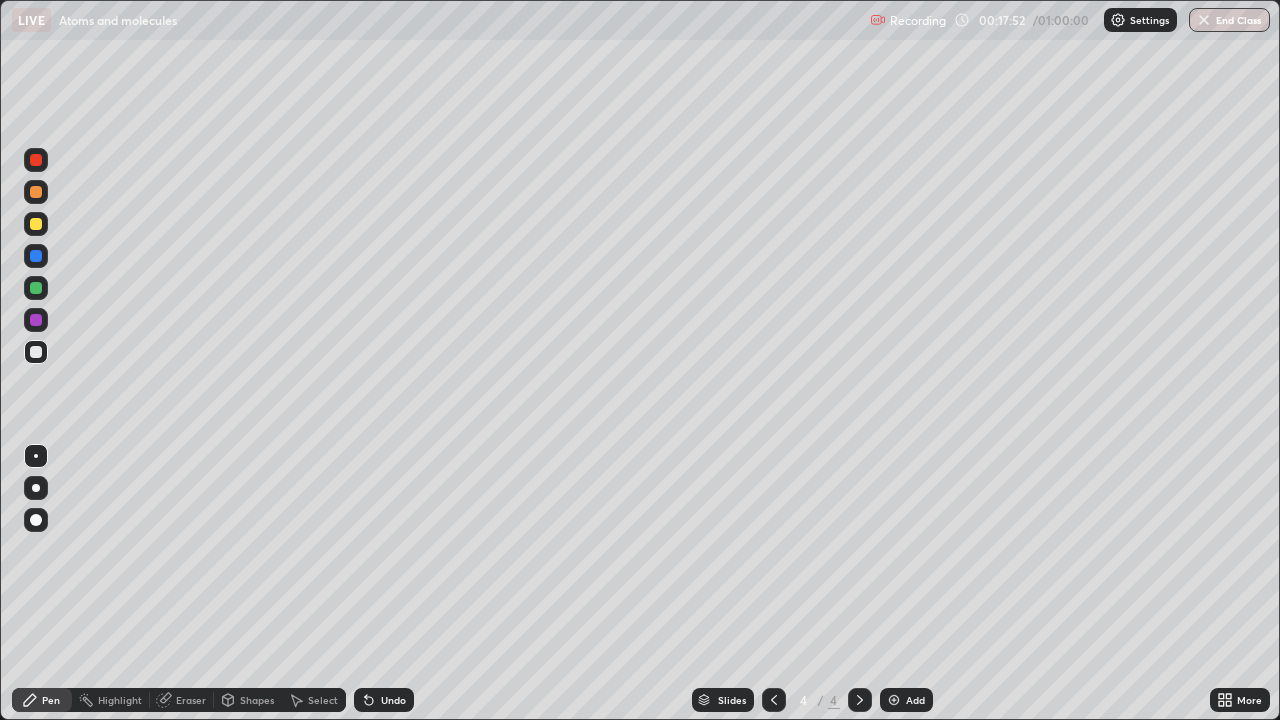 click at bounding box center (36, 224) 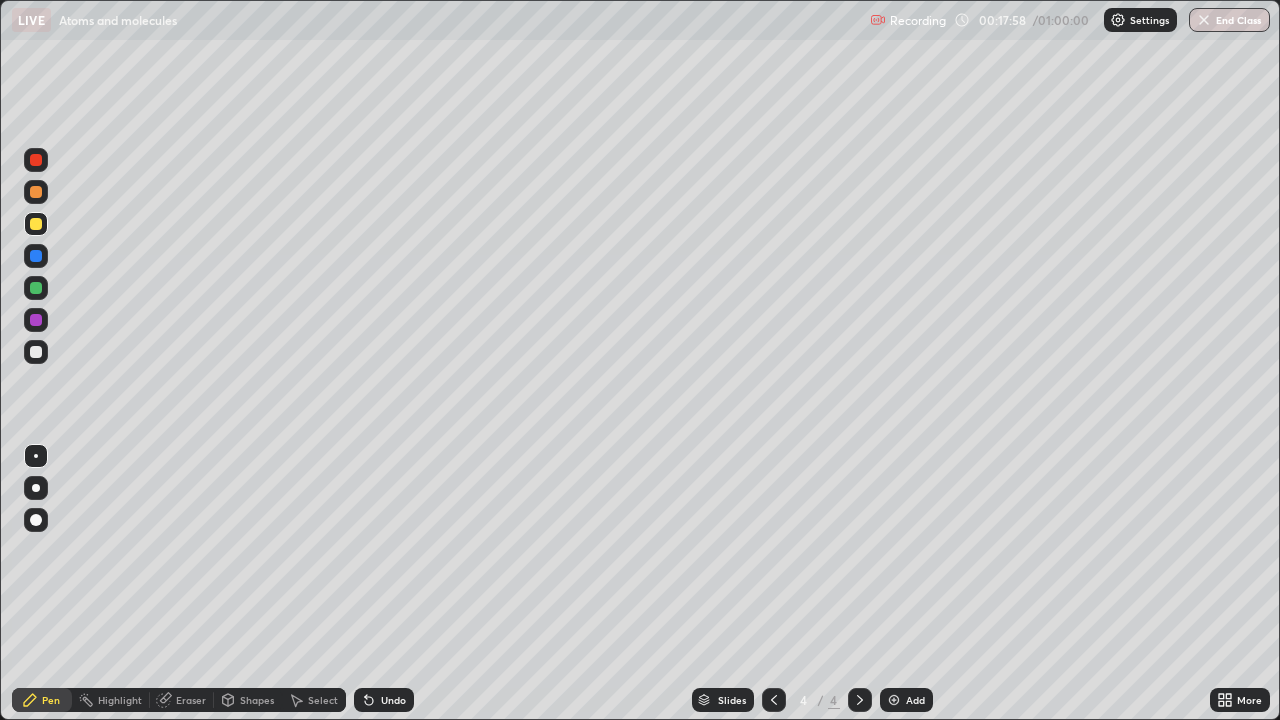 click on "Undo" at bounding box center (393, 700) 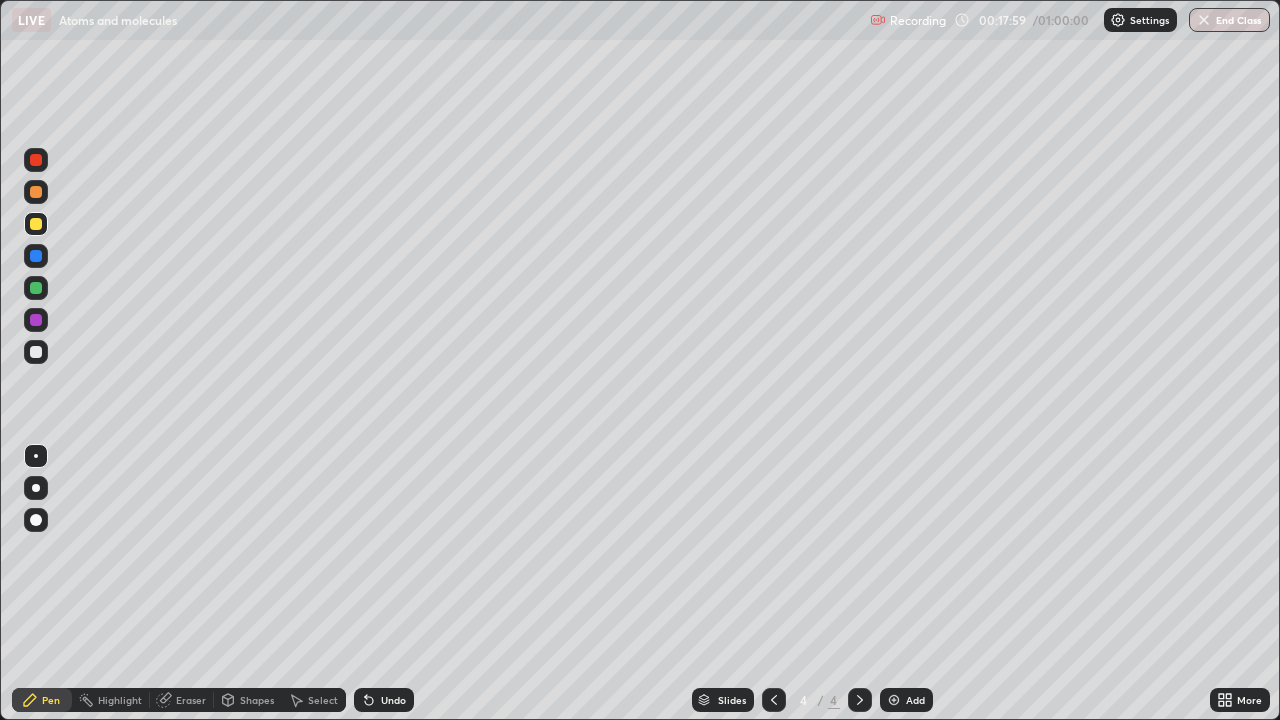 click on "Undo" at bounding box center (384, 700) 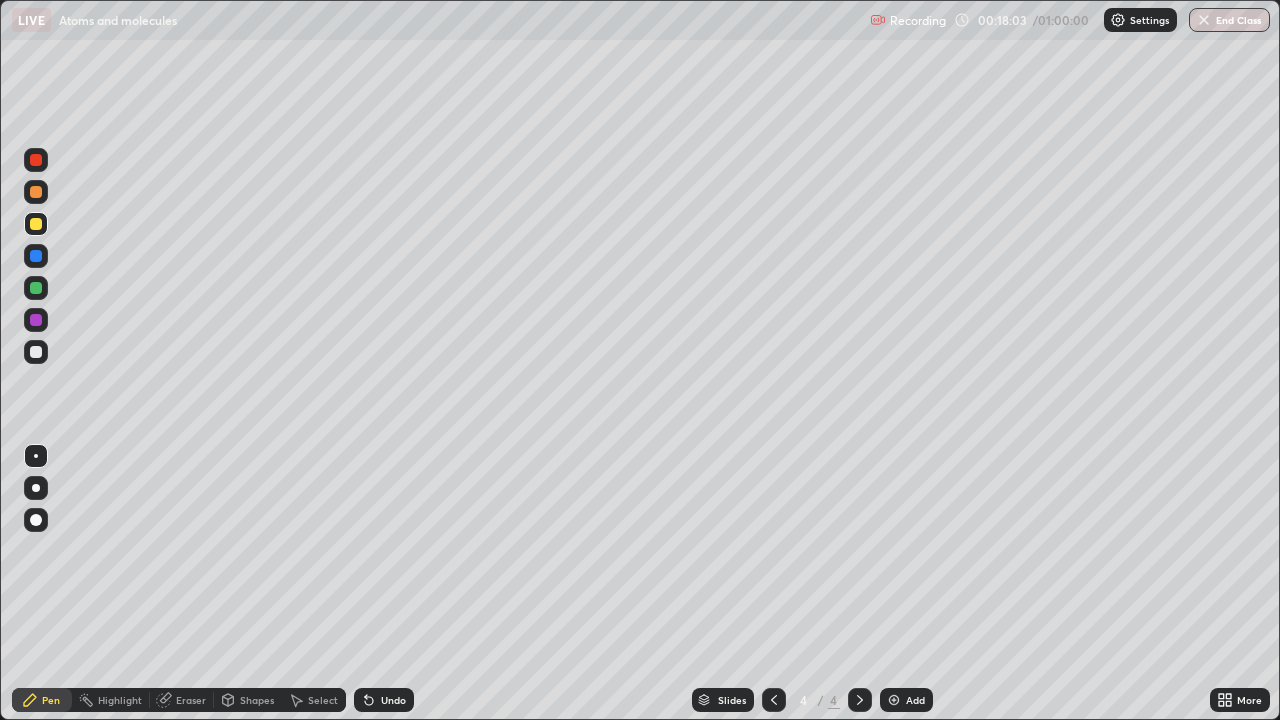 click on "Undo" at bounding box center (384, 700) 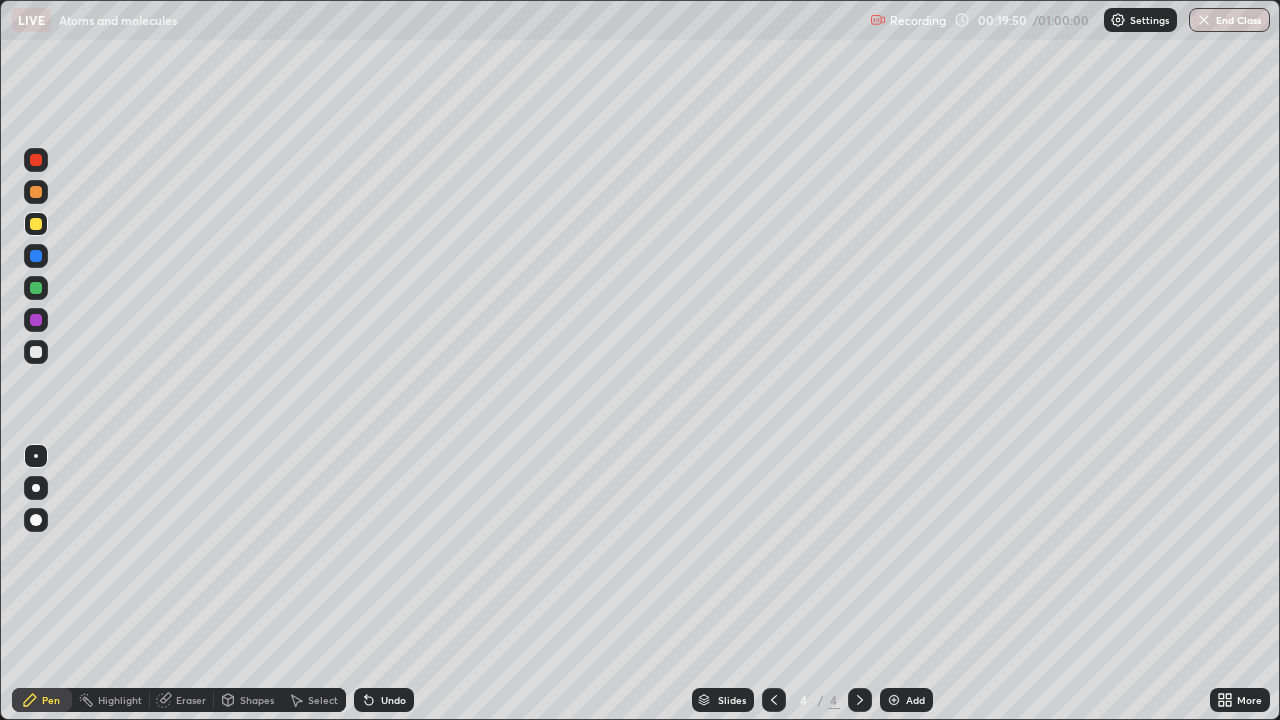 click 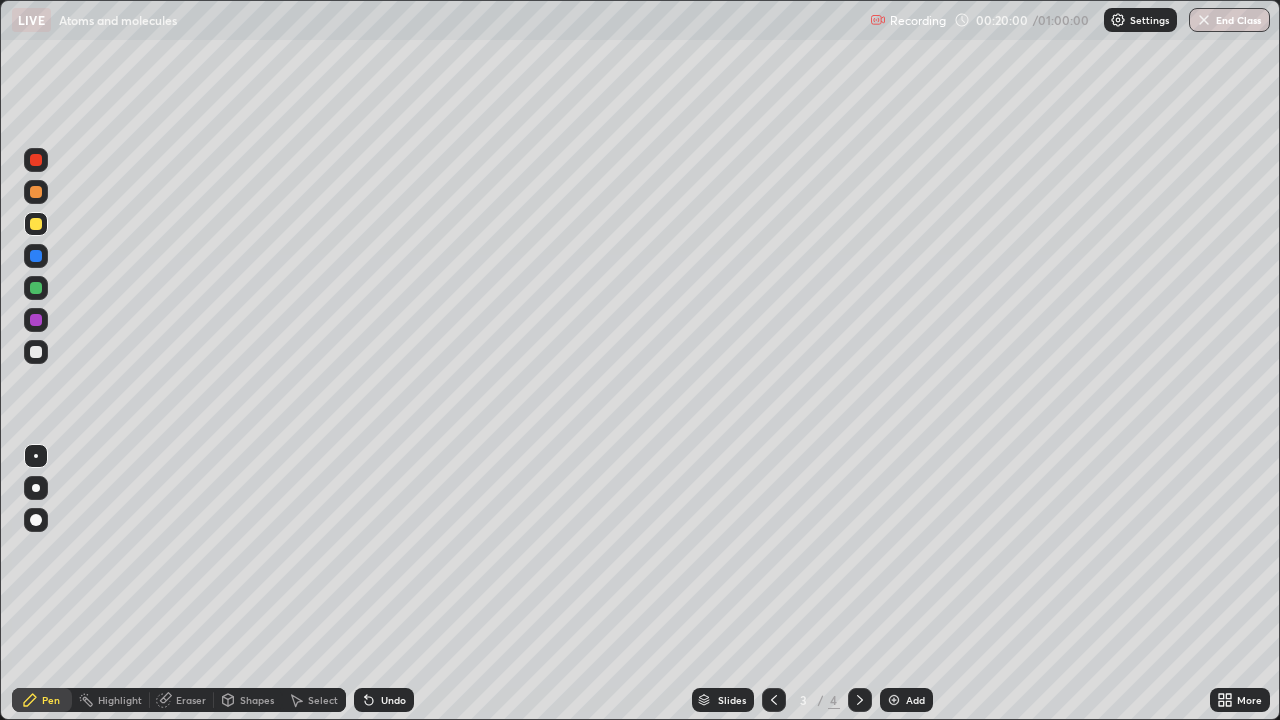 click 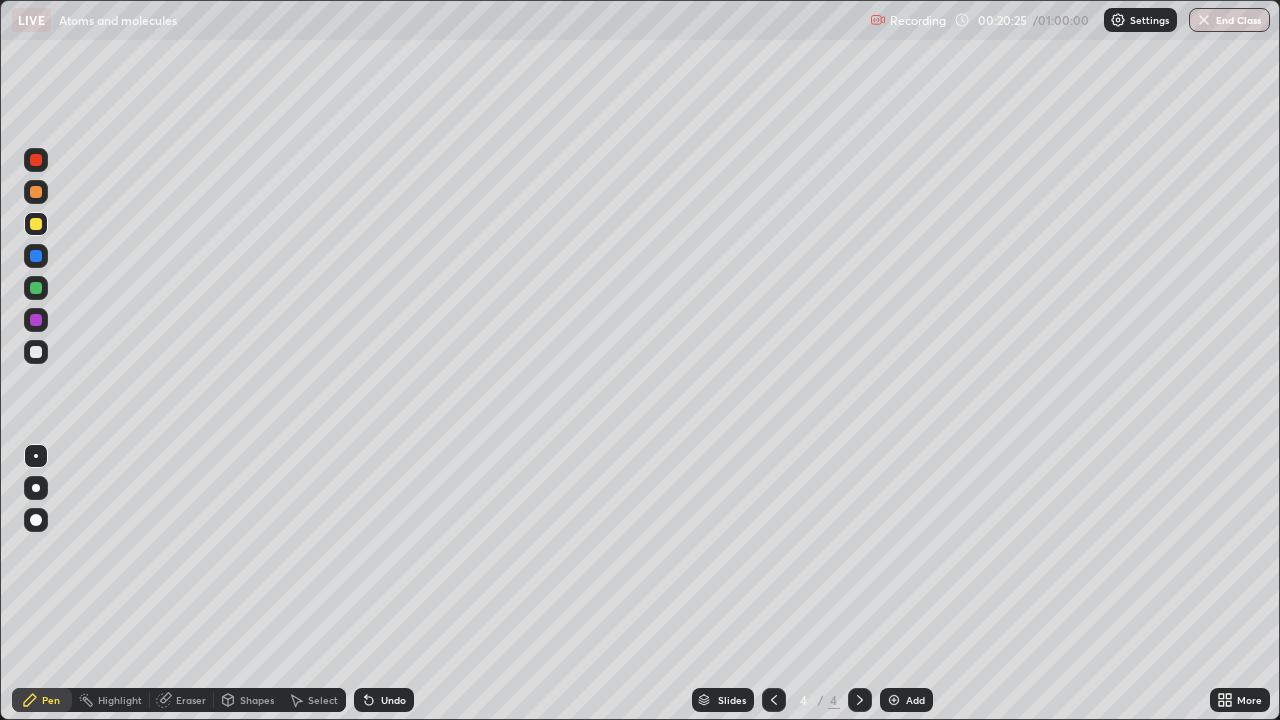 click on "Undo" at bounding box center [393, 700] 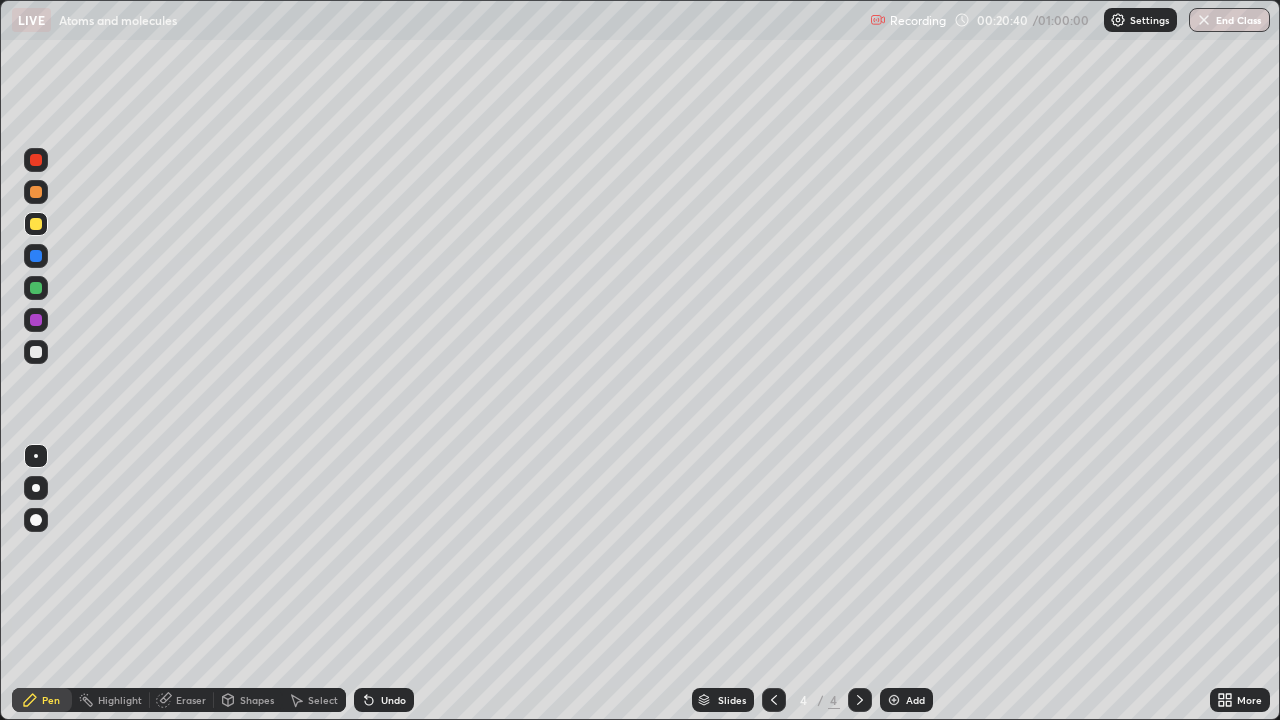 click on "Undo" at bounding box center (393, 700) 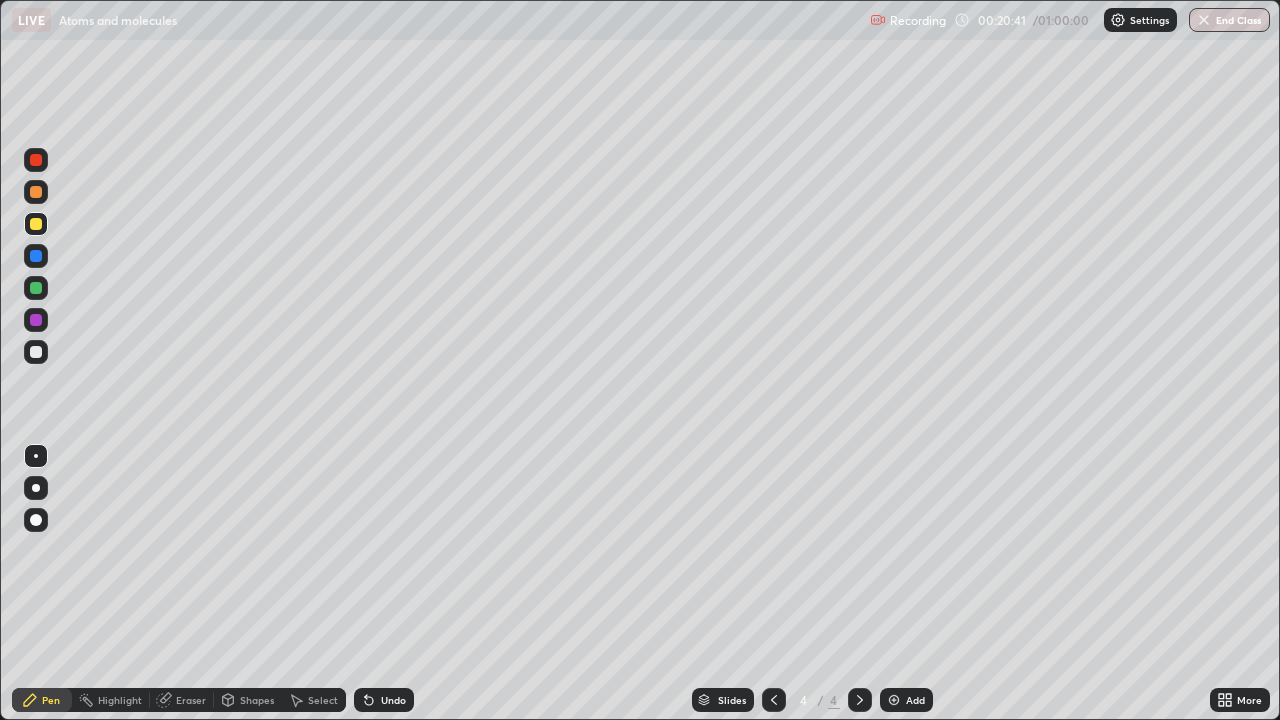 click on "Undo" at bounding box center (393, 700) 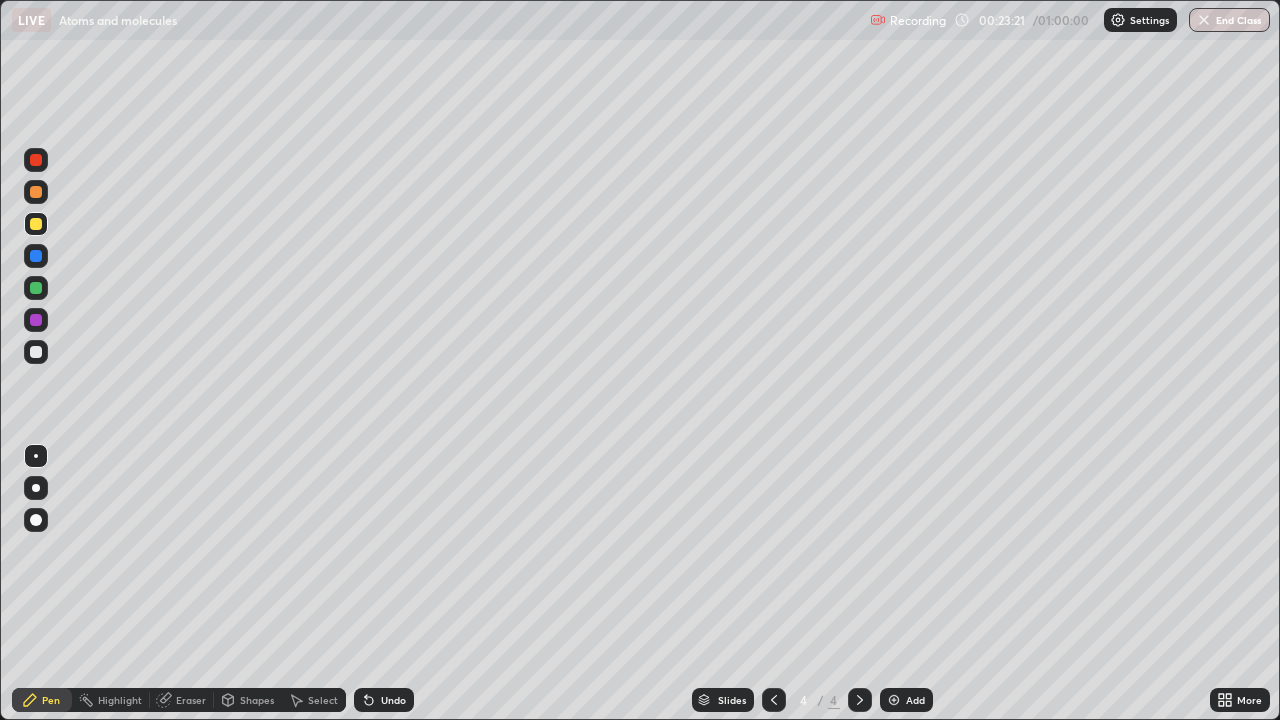 click at bounding box center (36, 288) 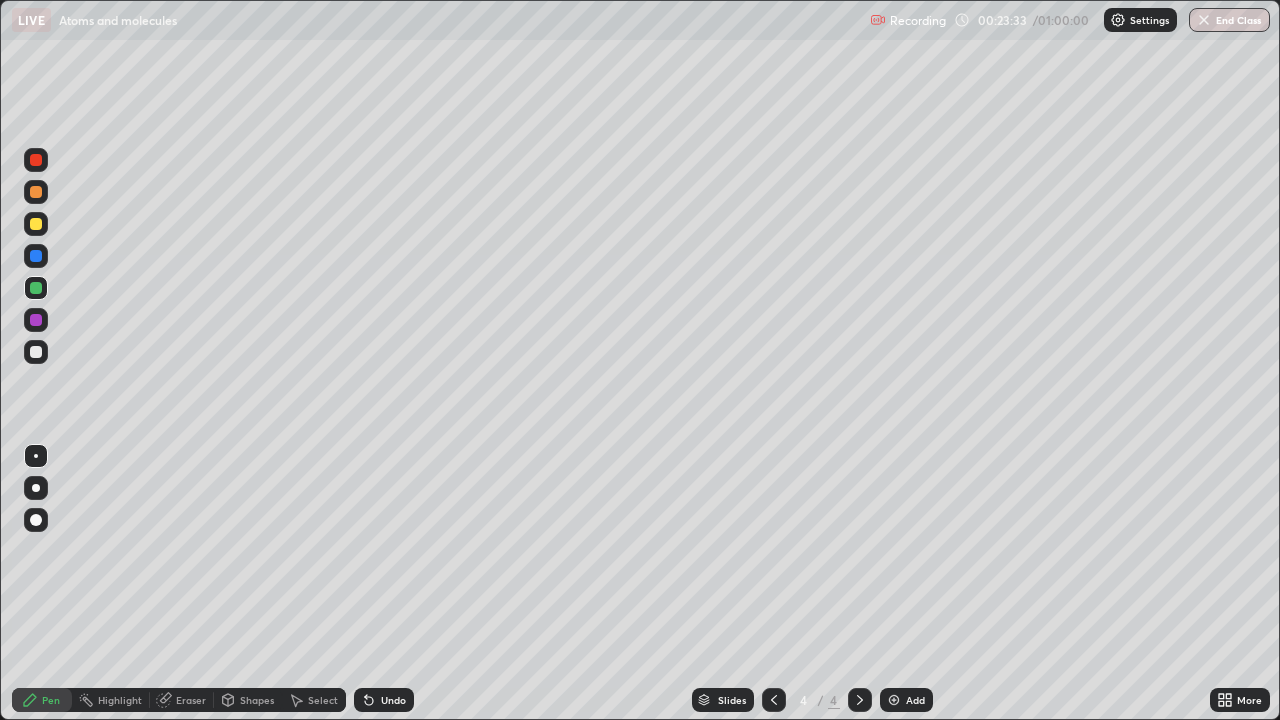 click on "Undo" at bounding box center (393, 700) 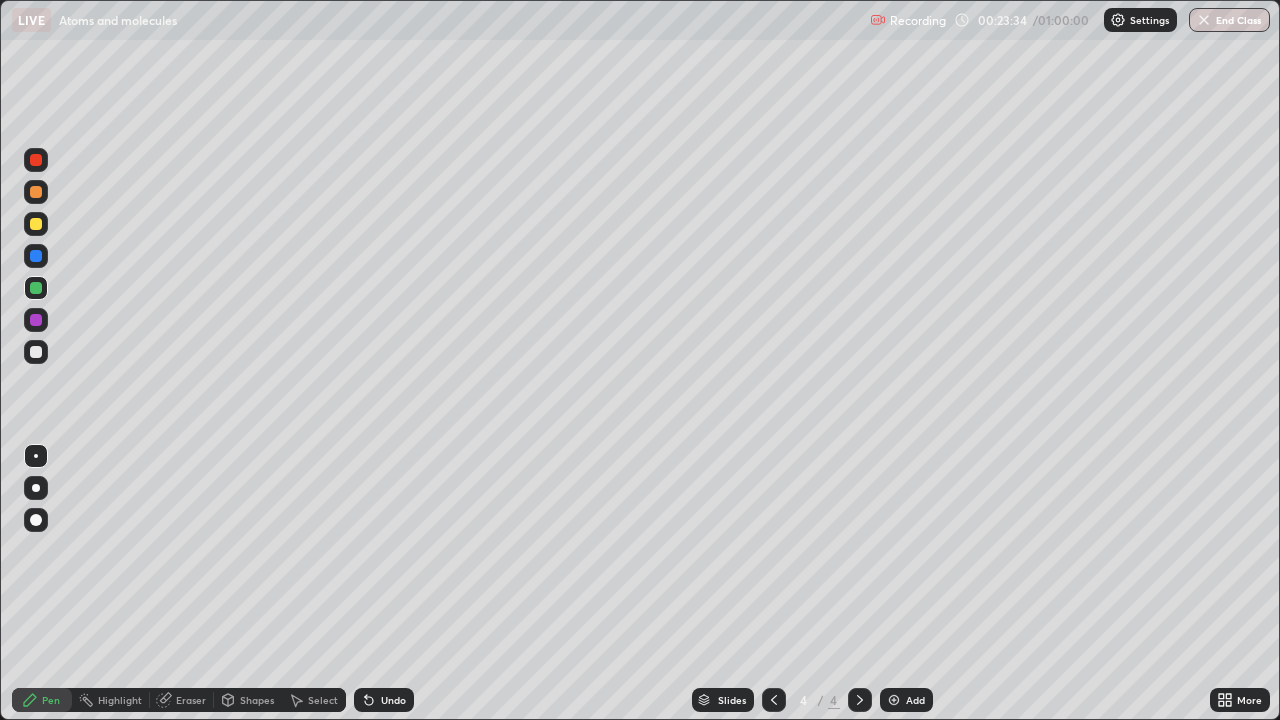 click on "Undo" at bounding box center (384, 700) 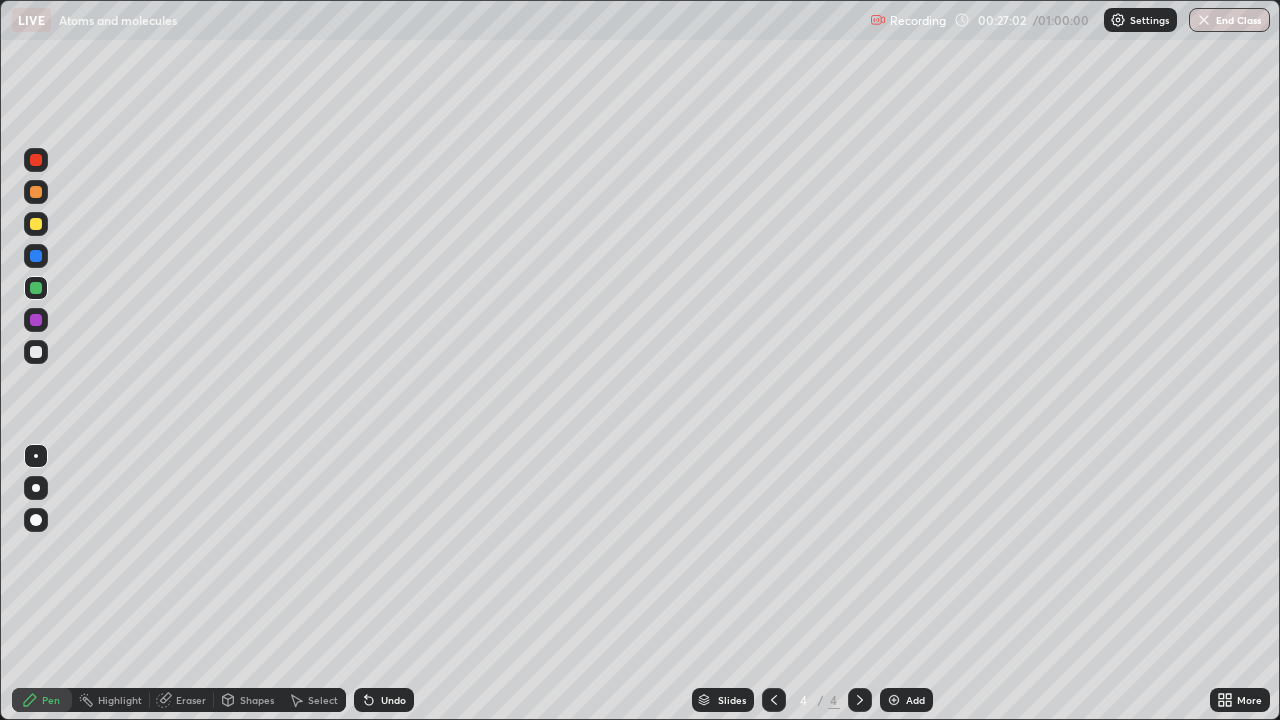 click on "Undo" at bounding box center (393, 700) 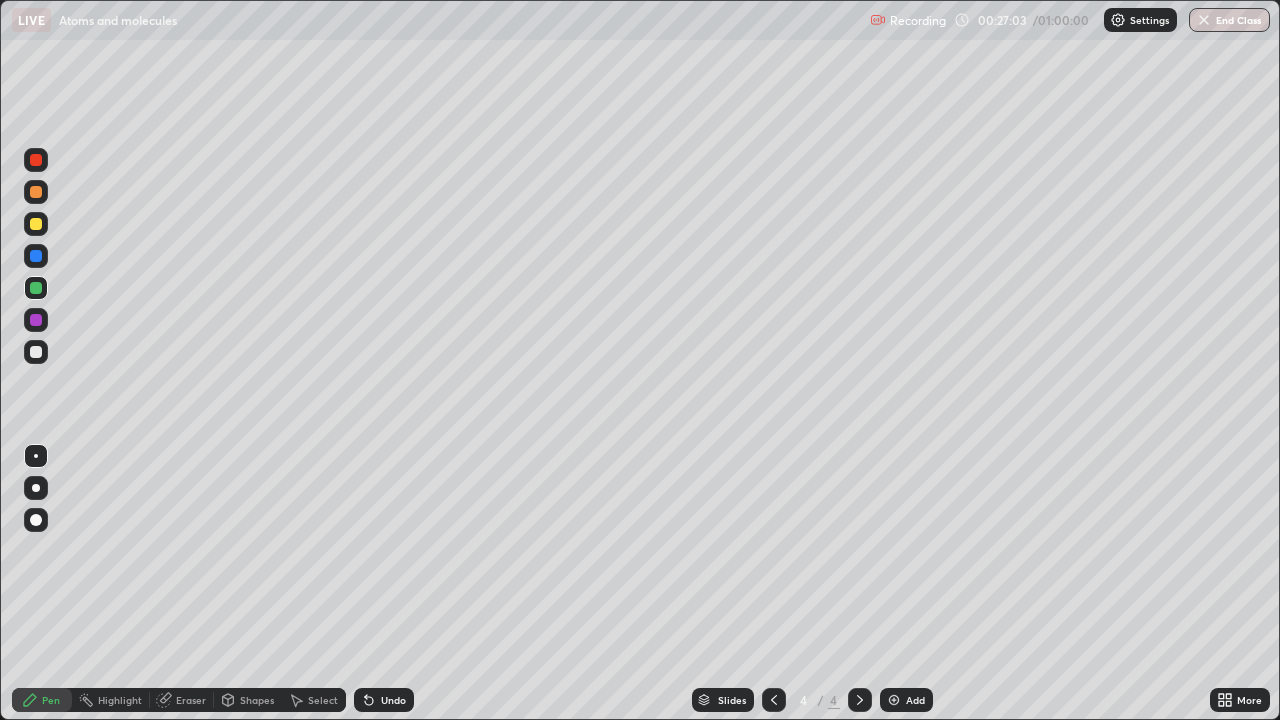 click on "Undo" at bounding box center (384, 700) 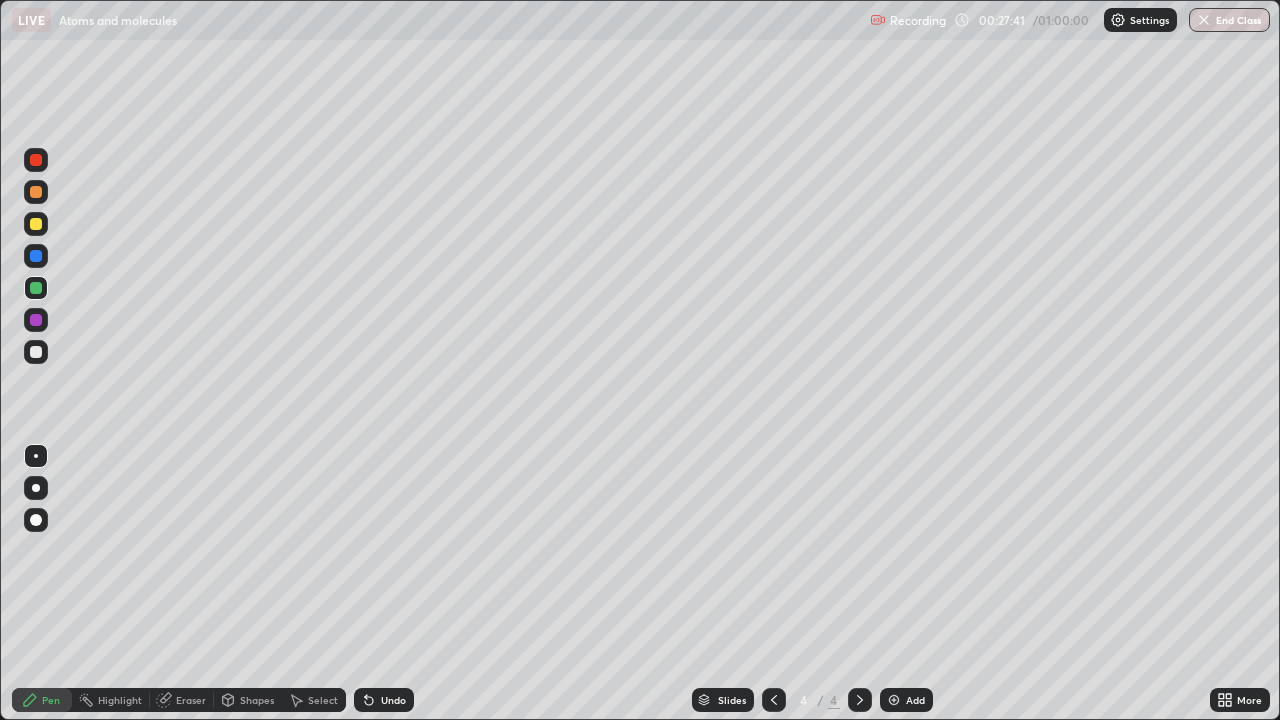 click on "Eraser" at bounding box center [191, 700] 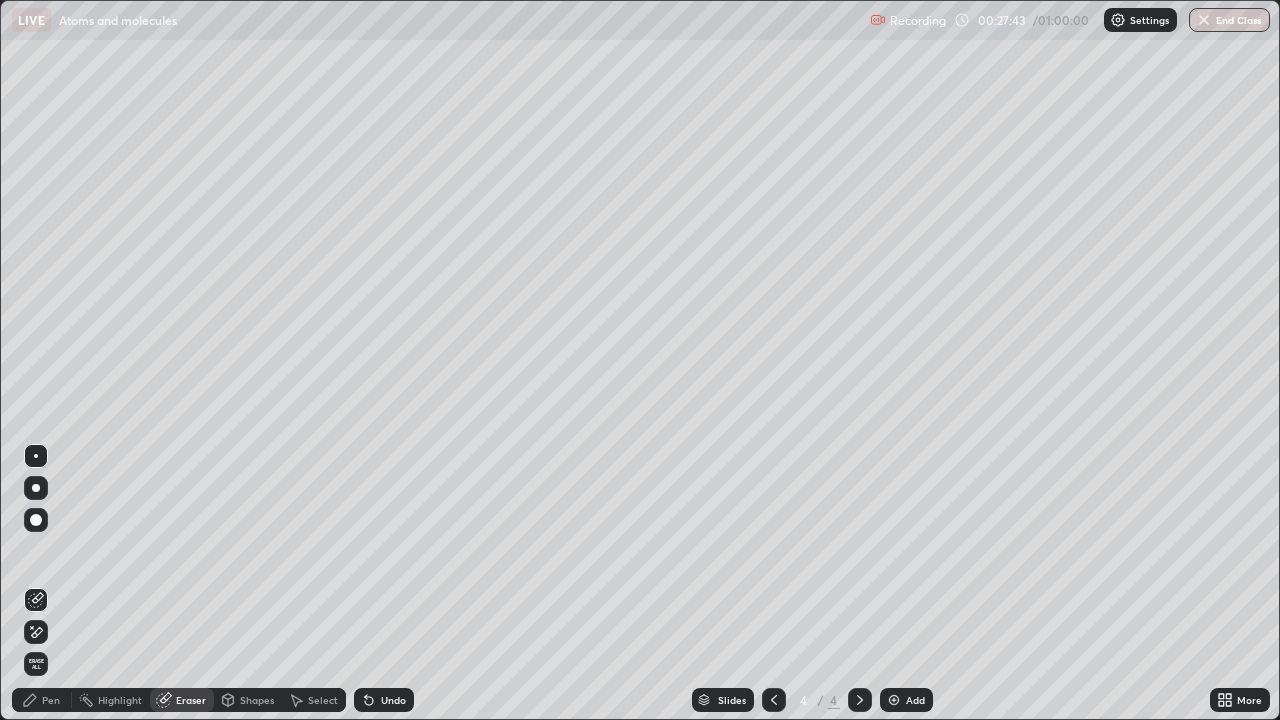 click on "Pen" at bounding box center [42, 700] 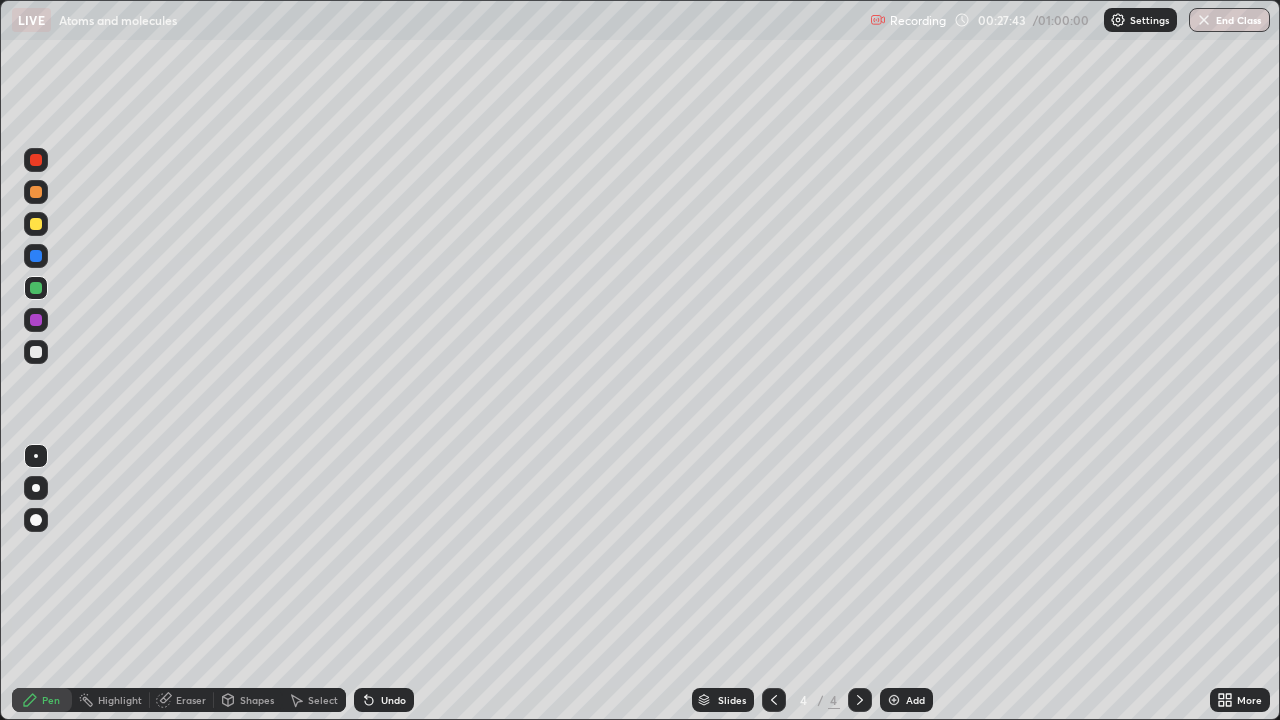 click on "Pen" at bounding box center [51, 700] 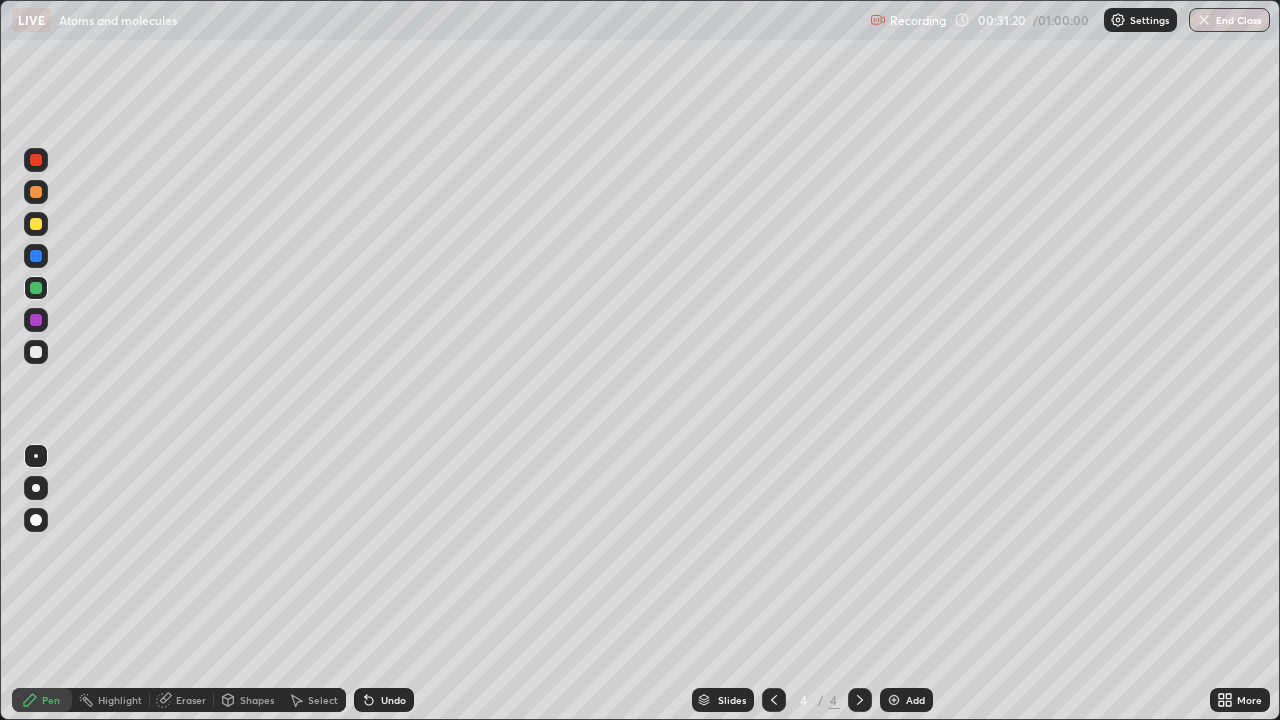 click on "Add" at bounding box center [906, 700] 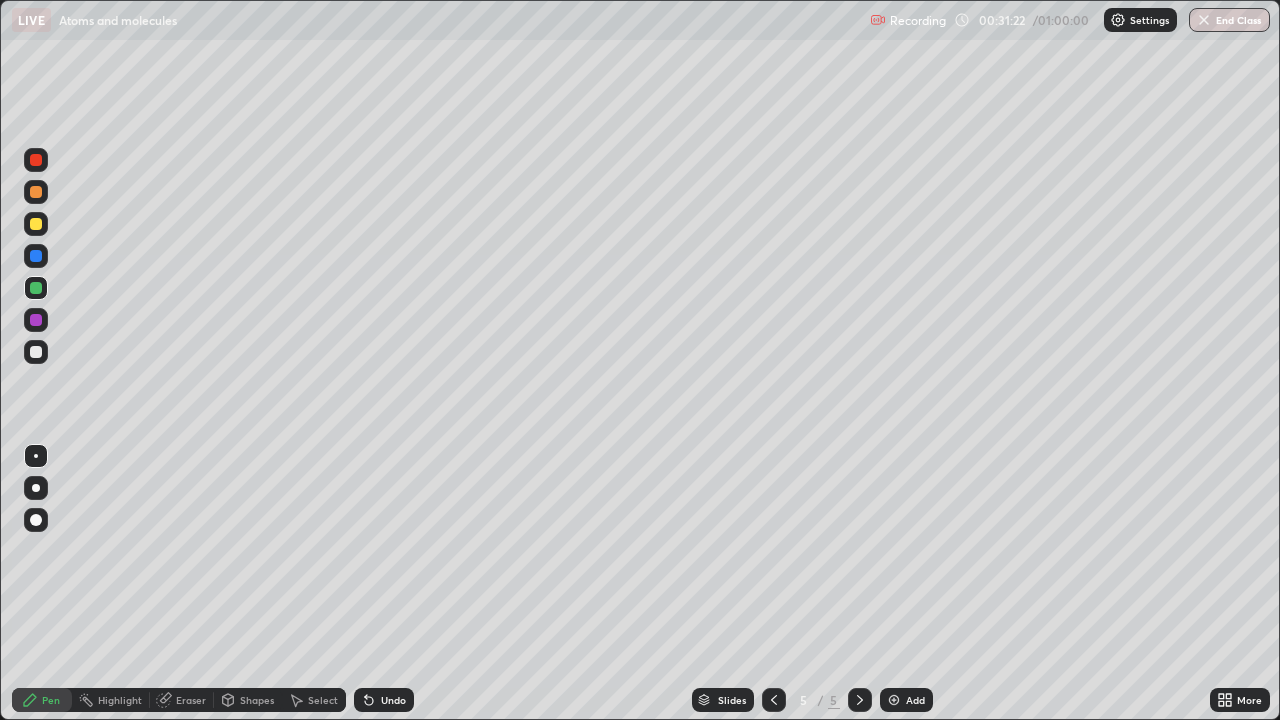 click on "Shapes" at bounding box center [257, 700] 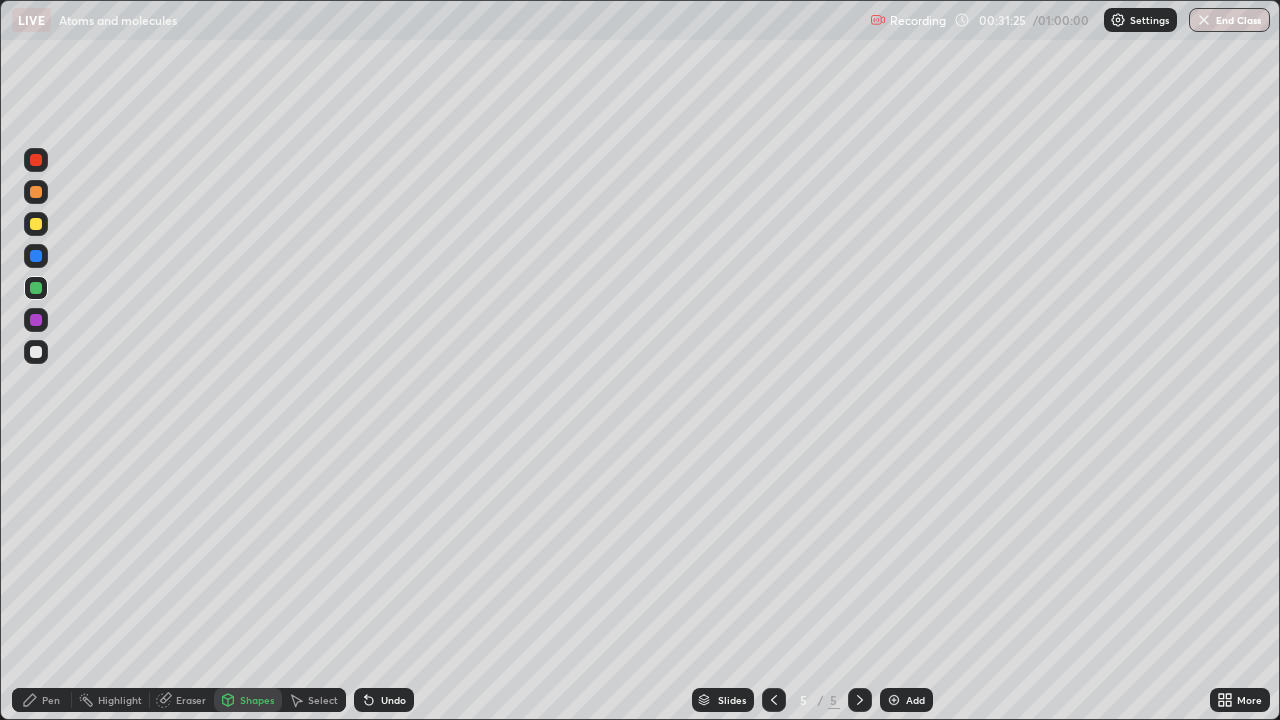 click on "Pen" at bounding box center (42, 700) 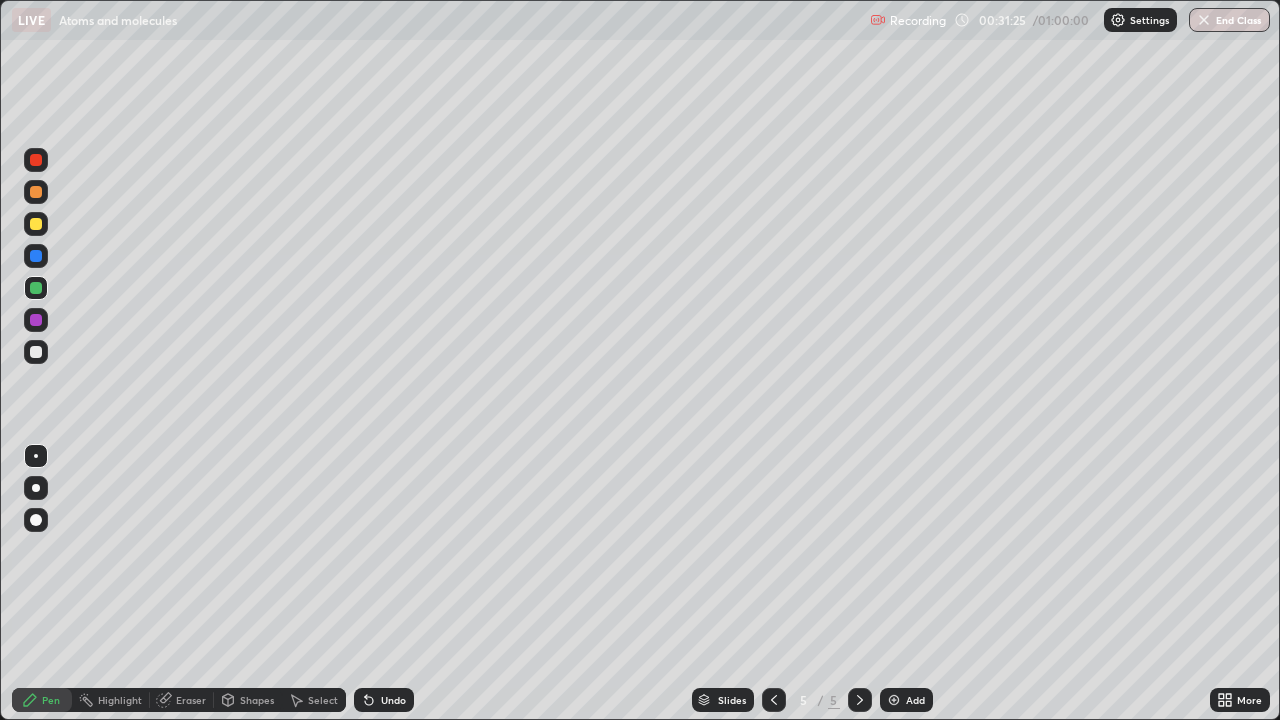 click at bounding box center [36, 320] 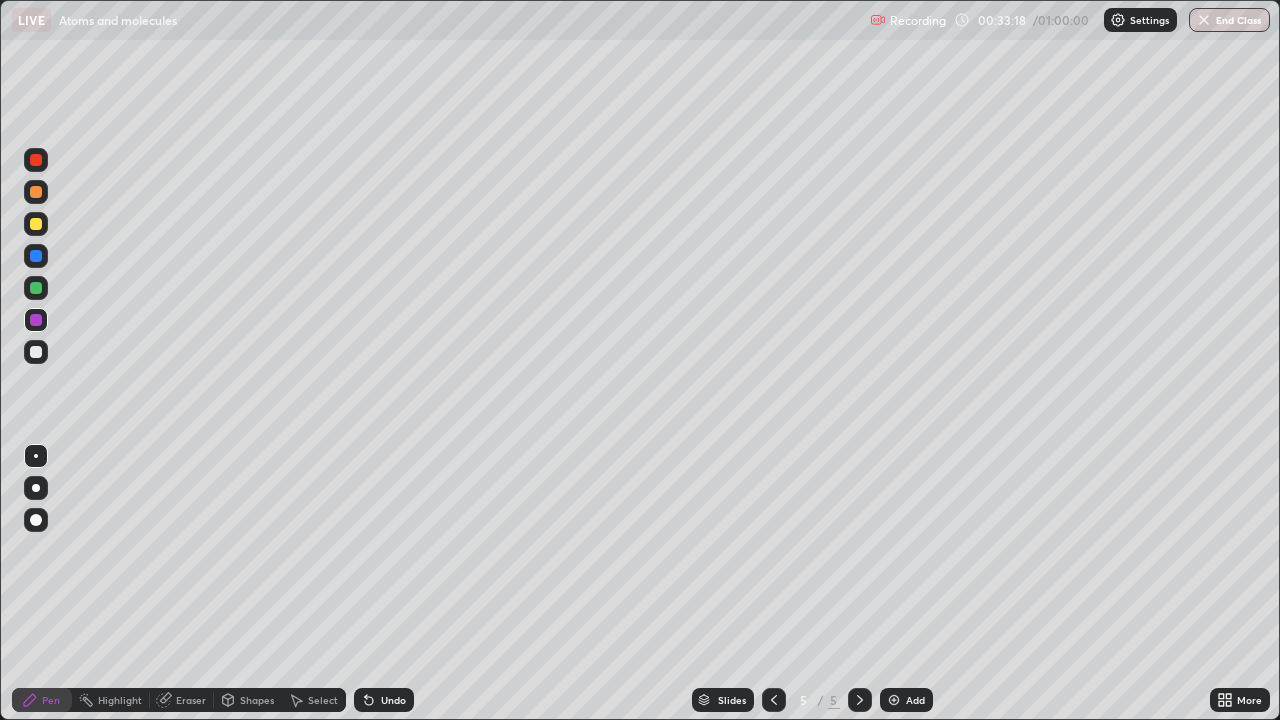 click 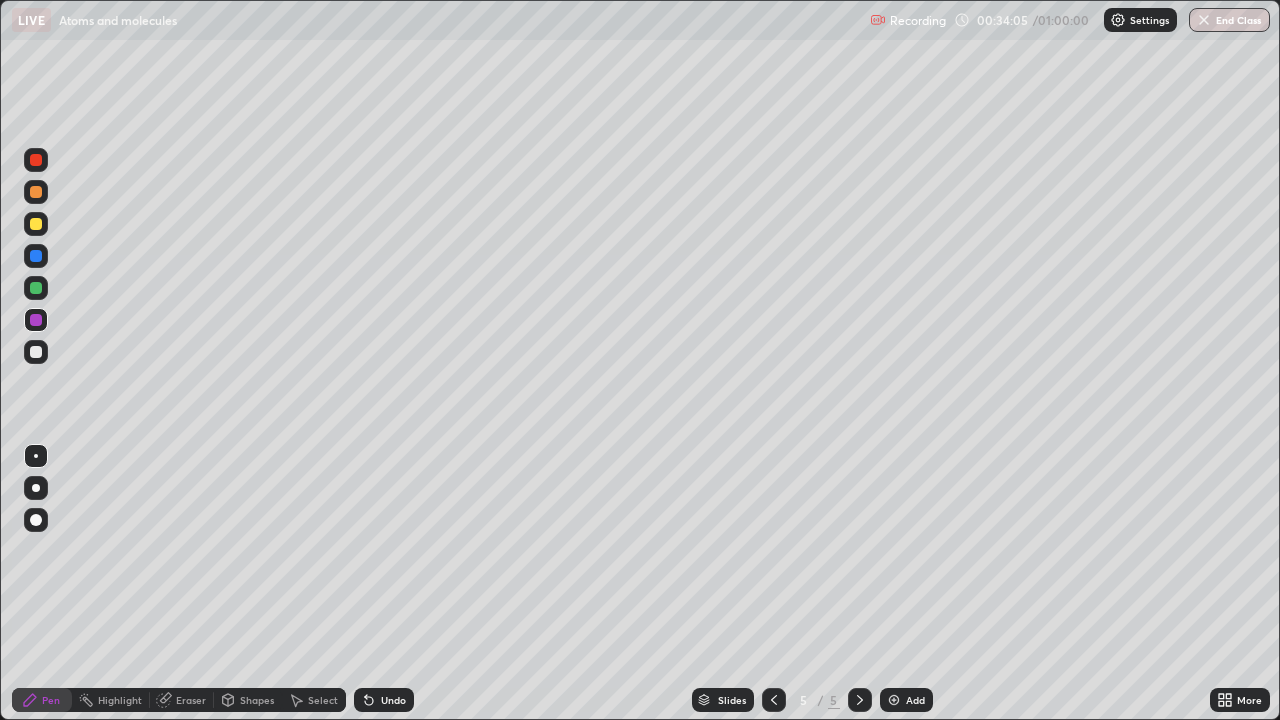 click on "Undo" at bounding box center [384, 700] 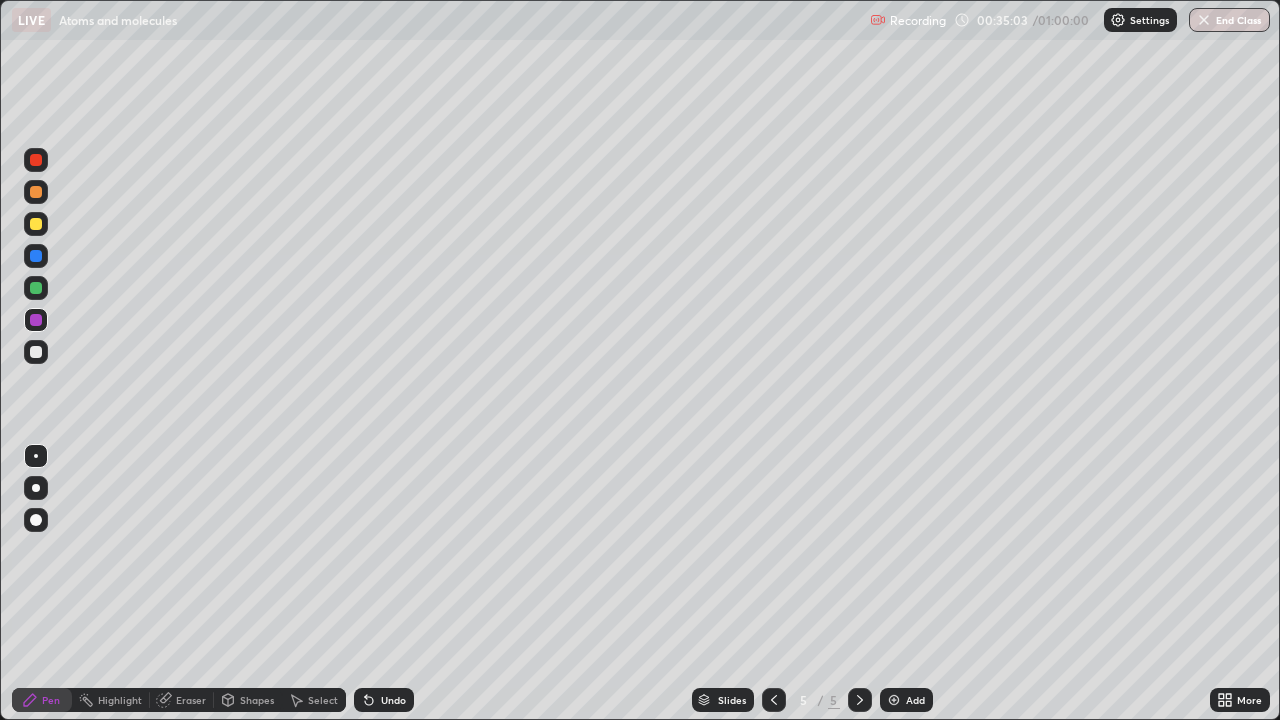 click on "Undo" at bounding box center [393, 700] 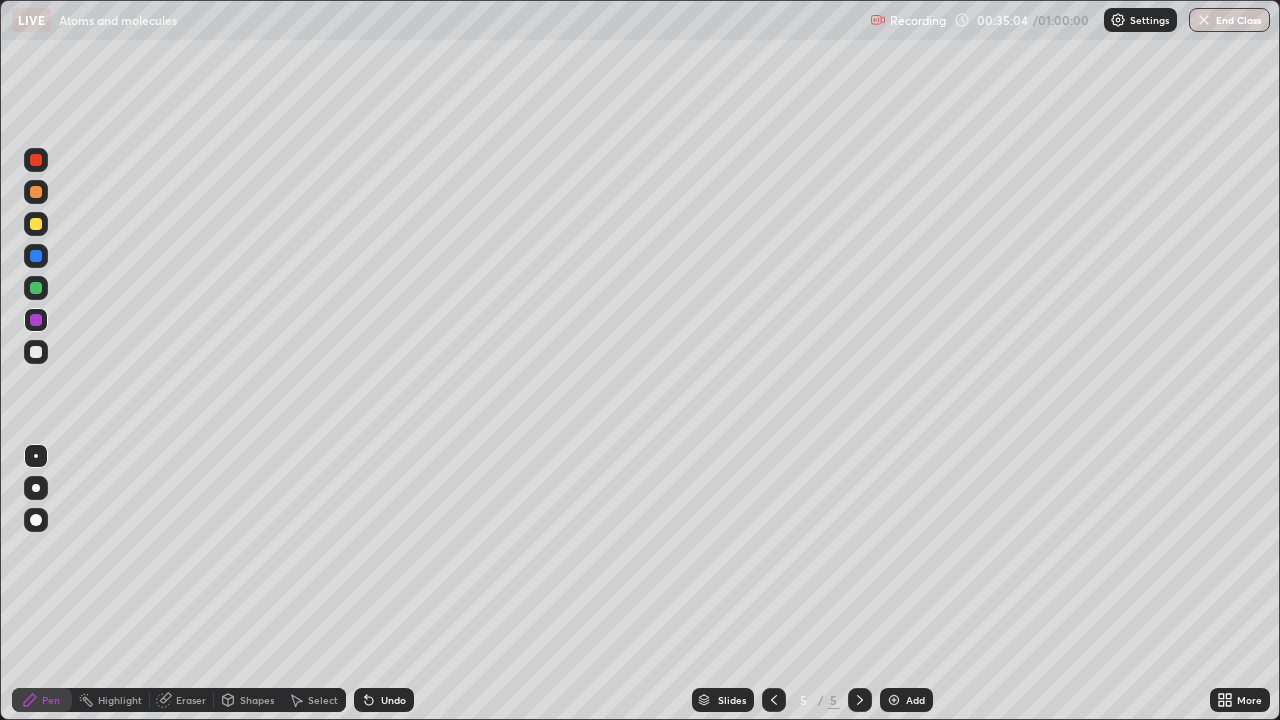 click at bounding box center [36, 224] 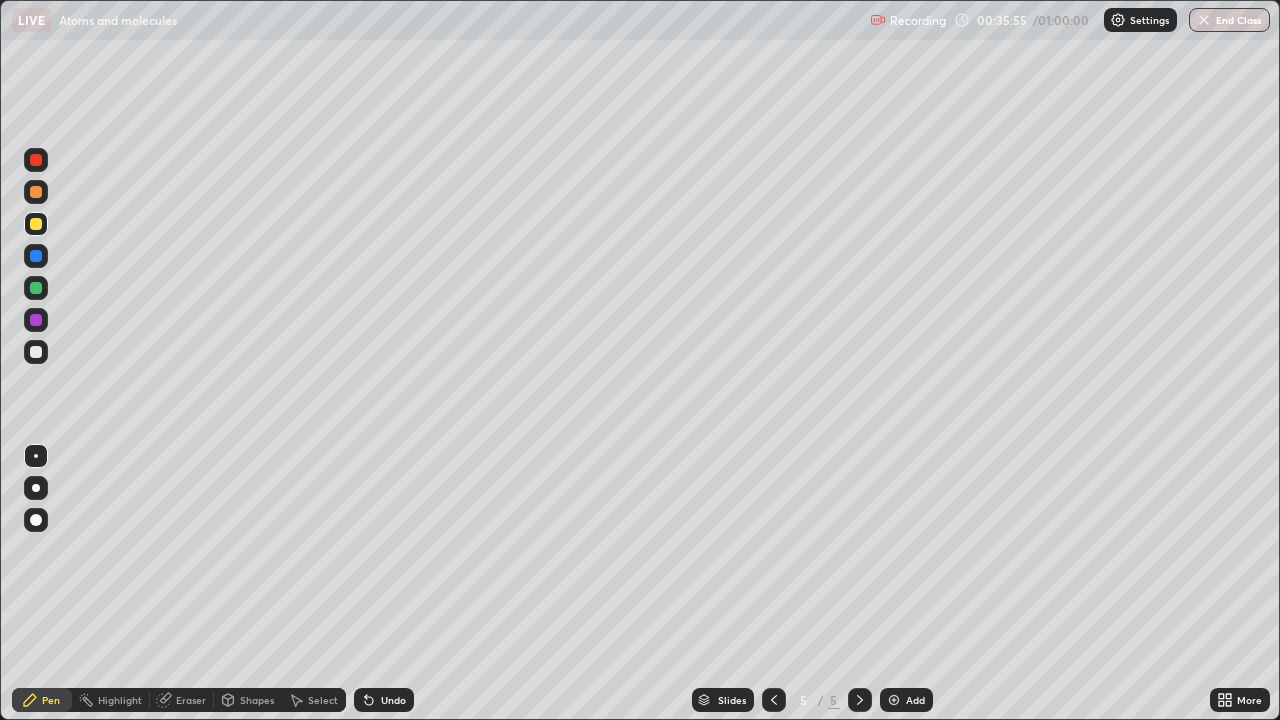 click on "Shapes" at bounding box center (248, 700) 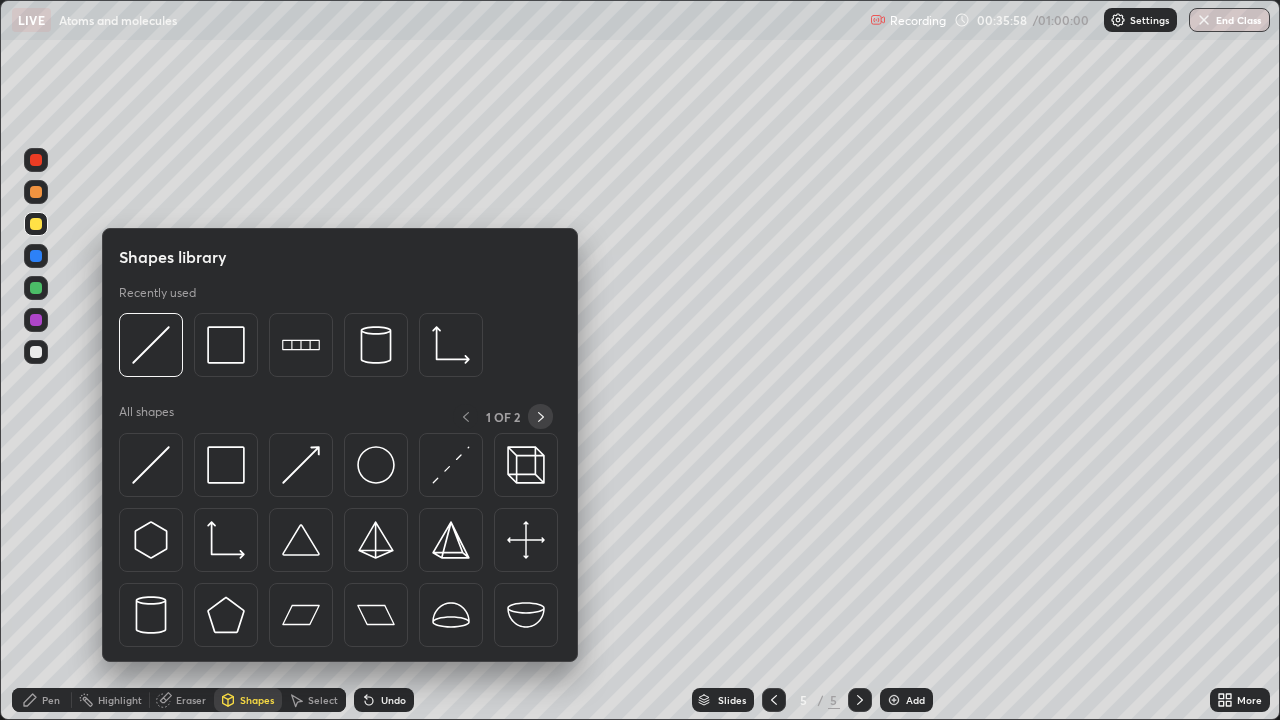 click at bounding box center [540, 416] 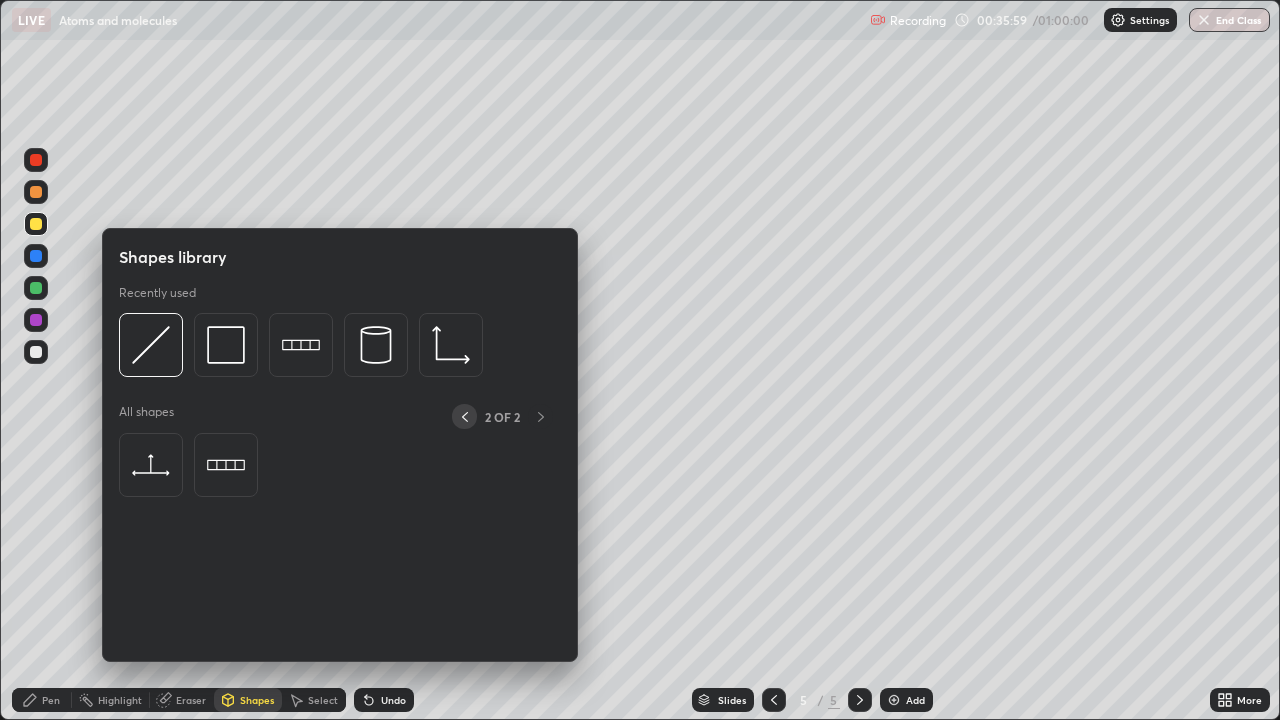 click 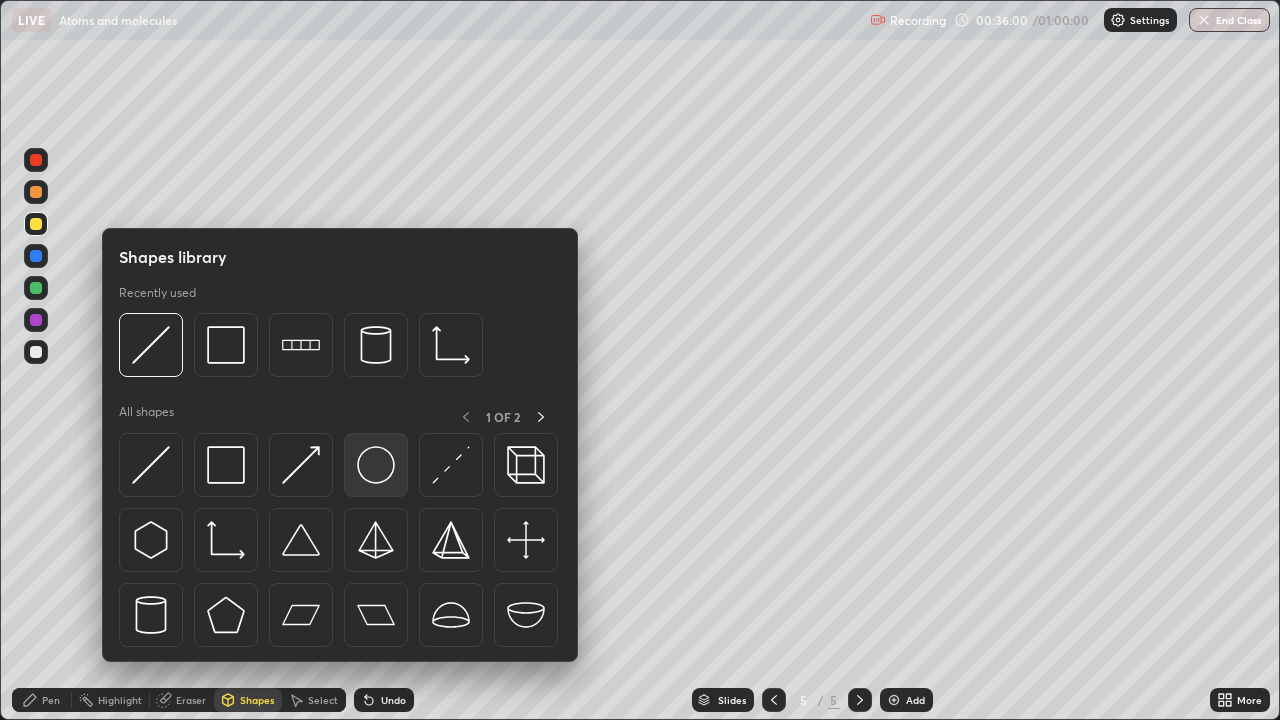 click at bounding box center [376, 465] 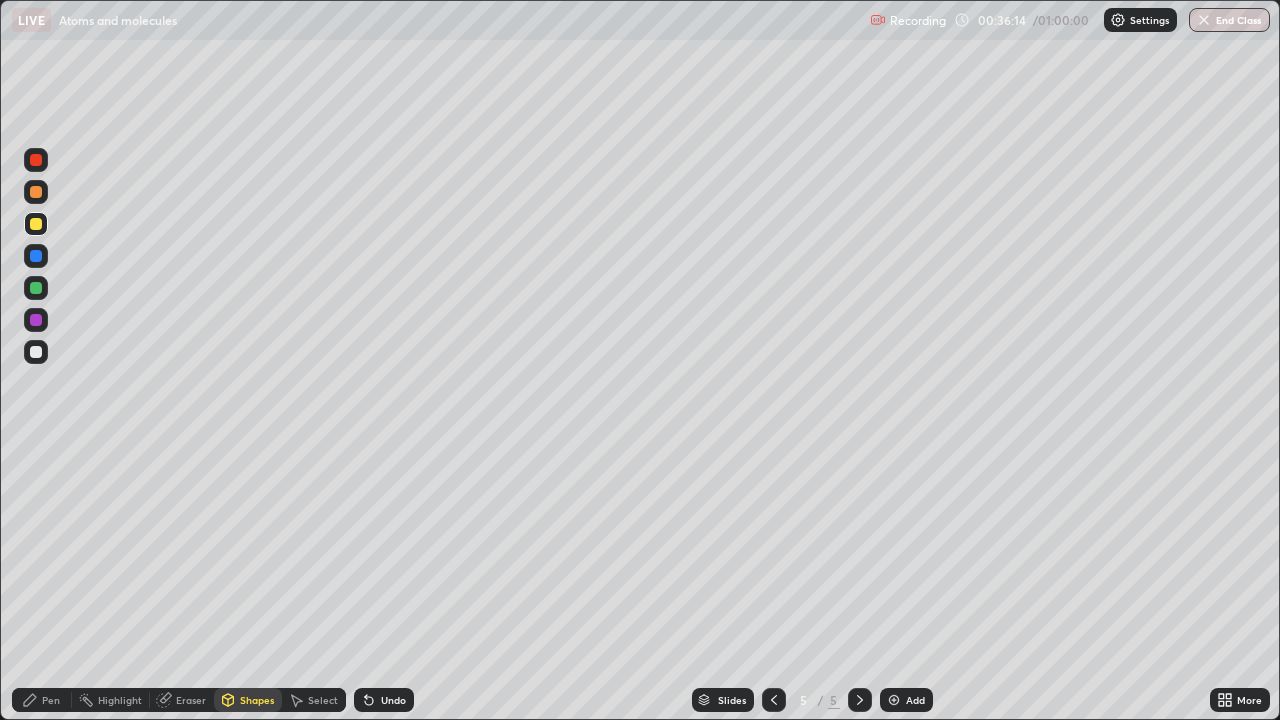 click on "Undo" at bounding box center [393, 700] 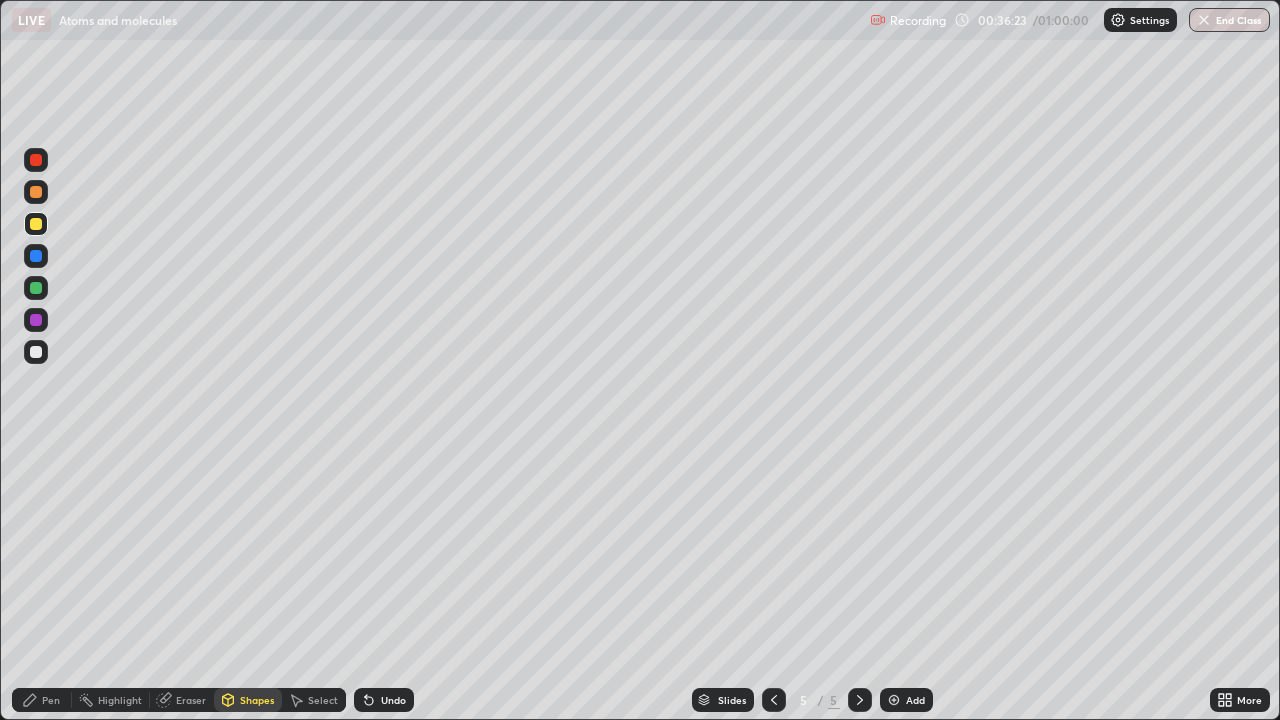 click on "Select" at bounding box center [314, 700] 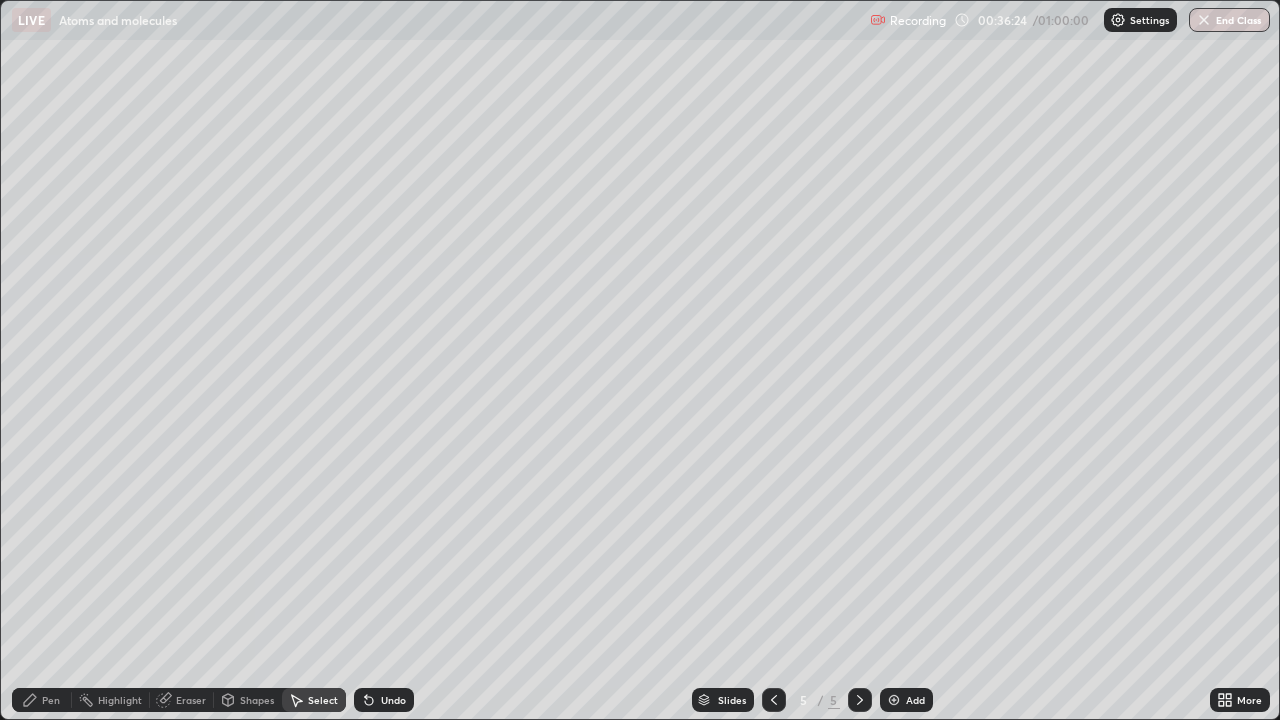 click on "0 ° Undo Copy Duplicate Duplicate to new slide Delete" at bounding box center [640, 360] 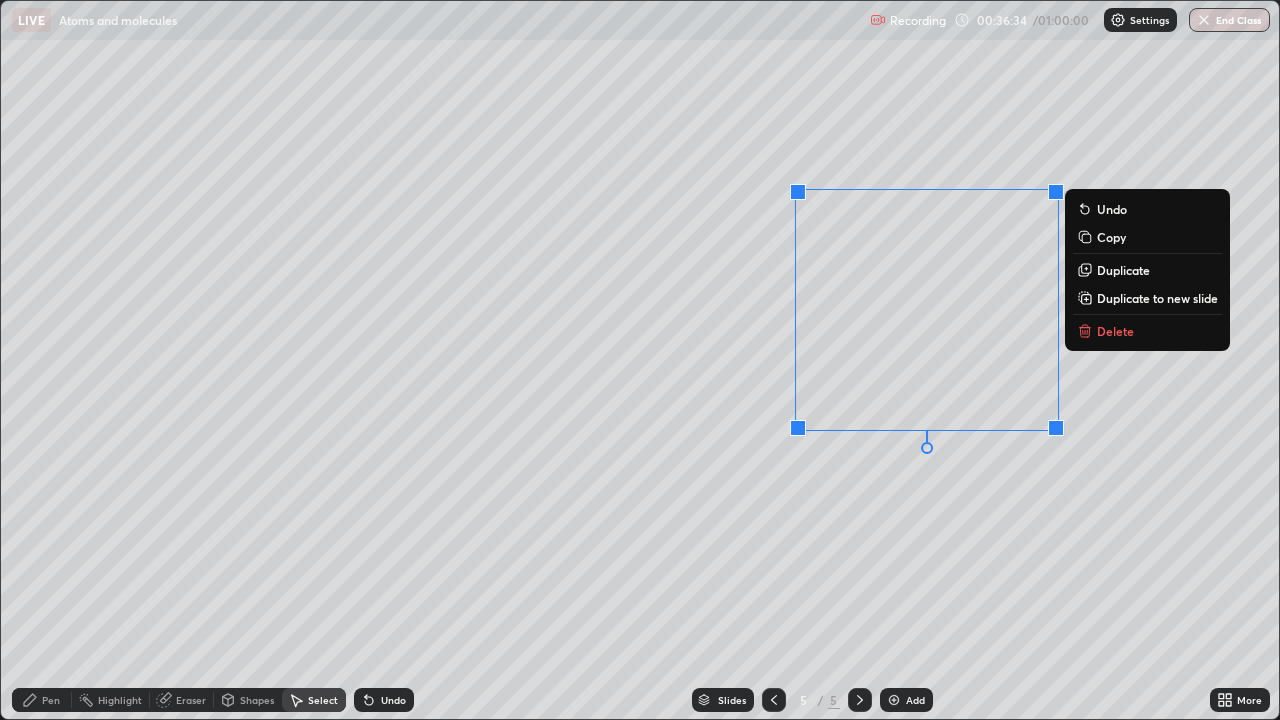 click on "0 ° Undo Copy Duplicate Duplicate to new slide Delete" at bounding box center [640, 360] 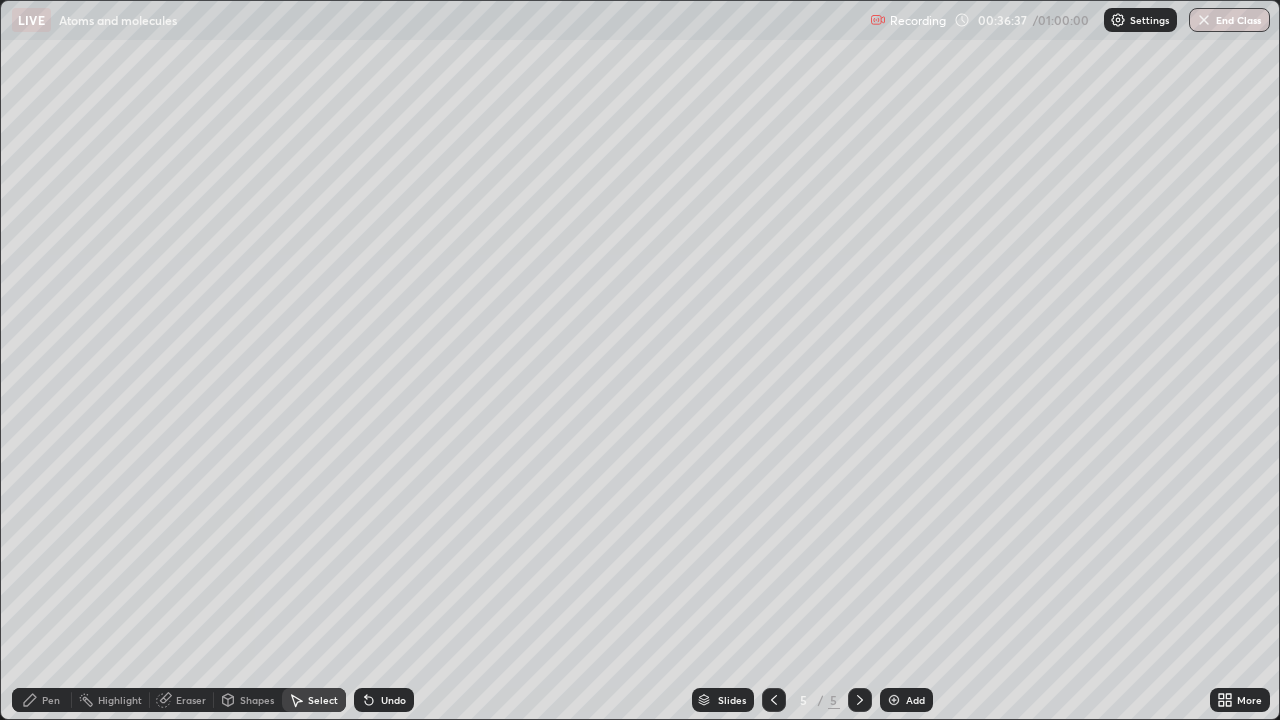 click on "Shapes" at bounding box center [248, 700] 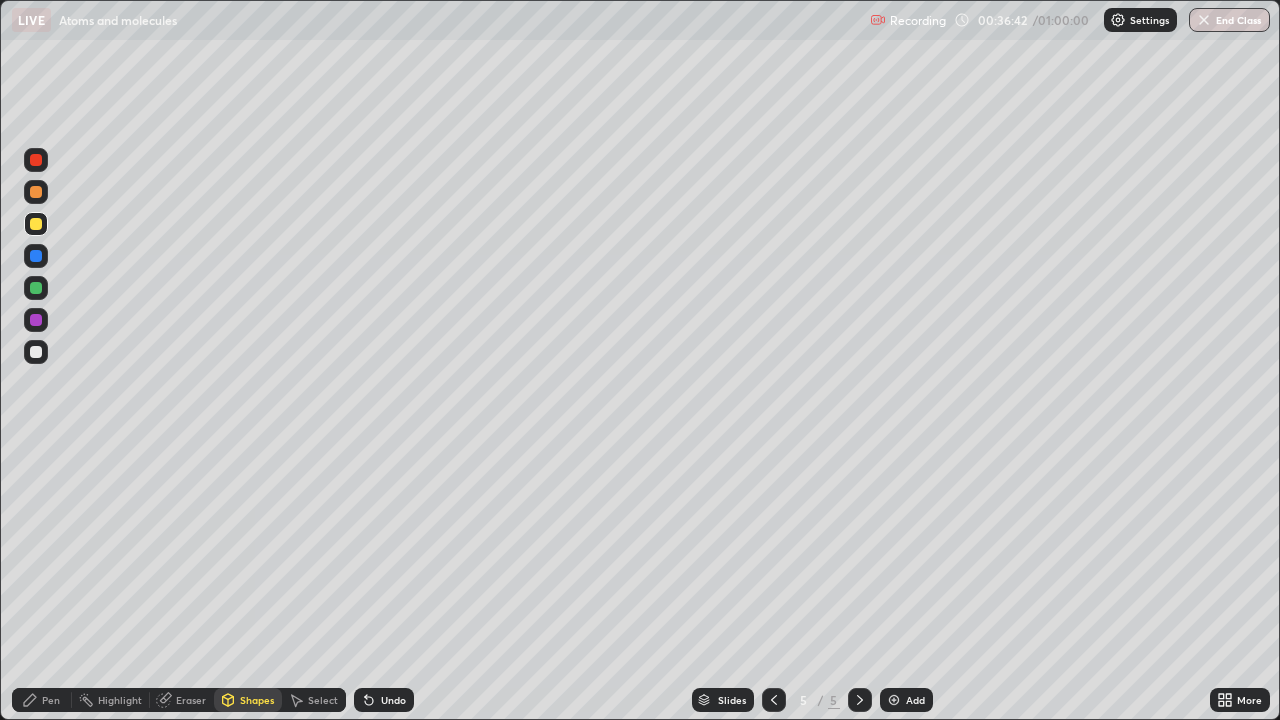 click on "Select" at bounding box center [323, 700] 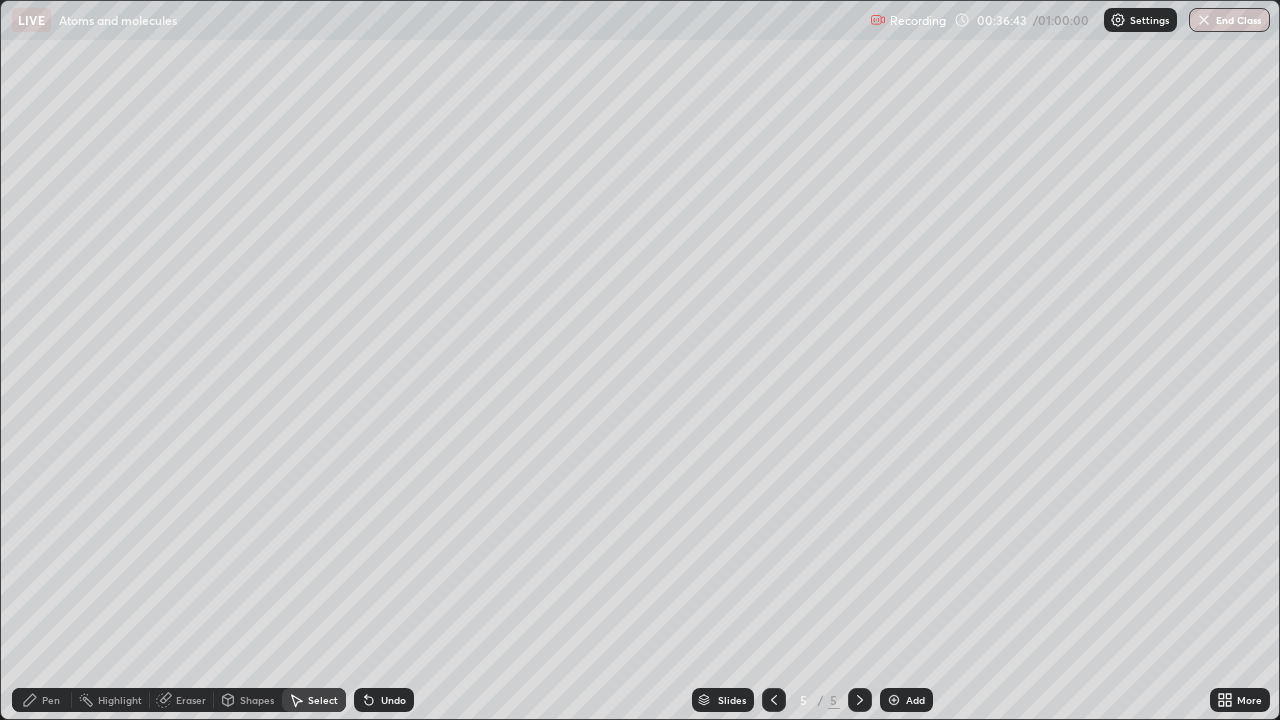 click on "0 ° Undo Copy Duplicate Duplicate to new slide Delete" at bounding box center (640, 360) 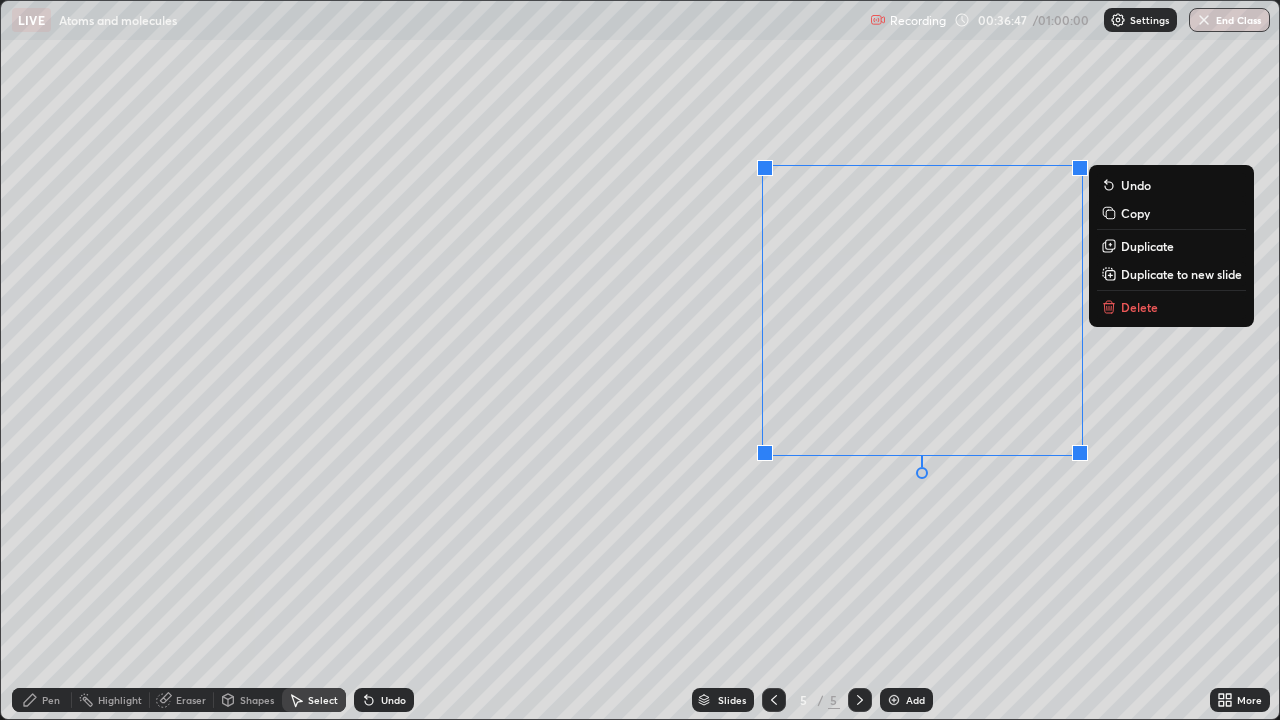 click on "0 ° Undo Copy Duplicate Duplicate to new slide Delete" at bounding box center [640, 360] 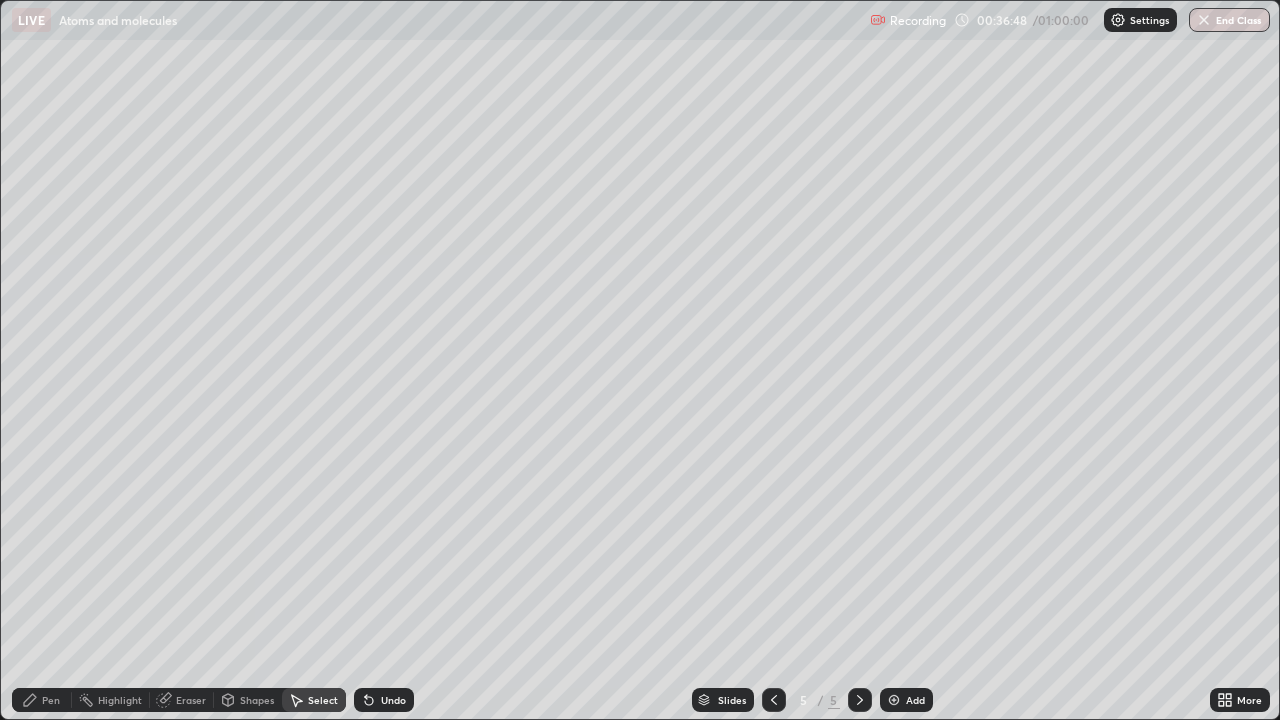 click on "Pen" at bounding box center (51, 700) 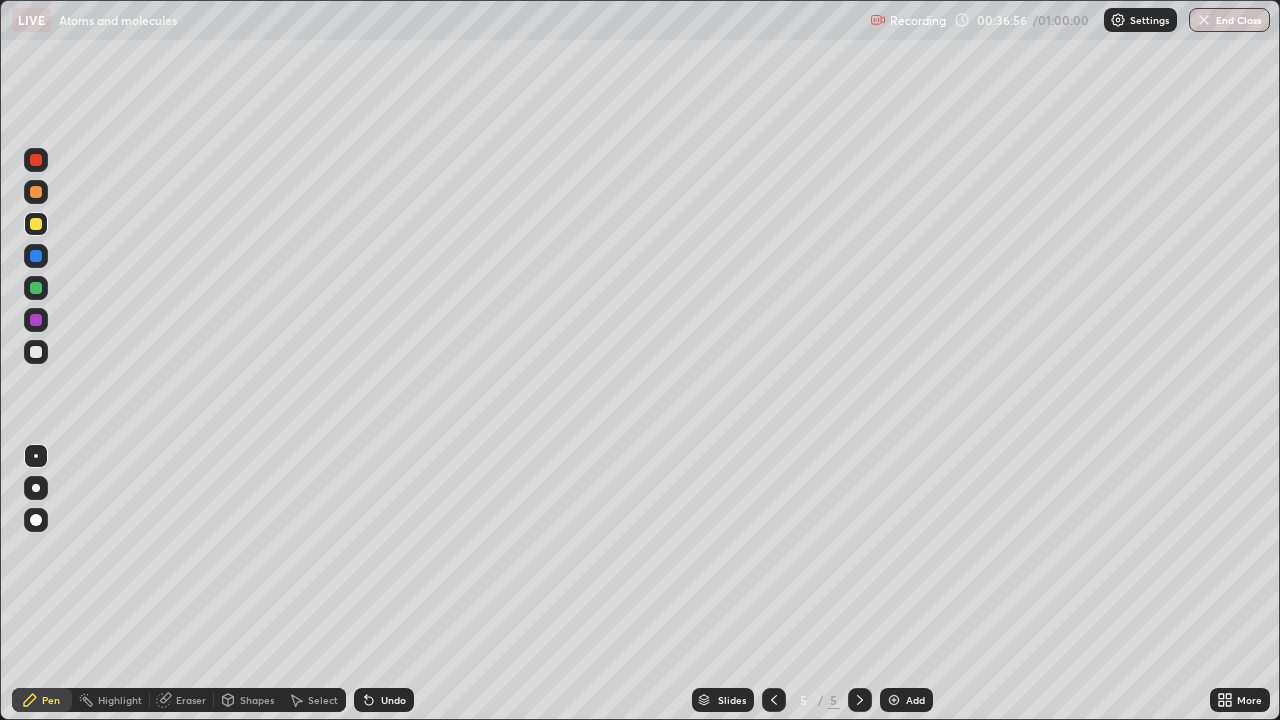 click at bounding box center [36, 224] 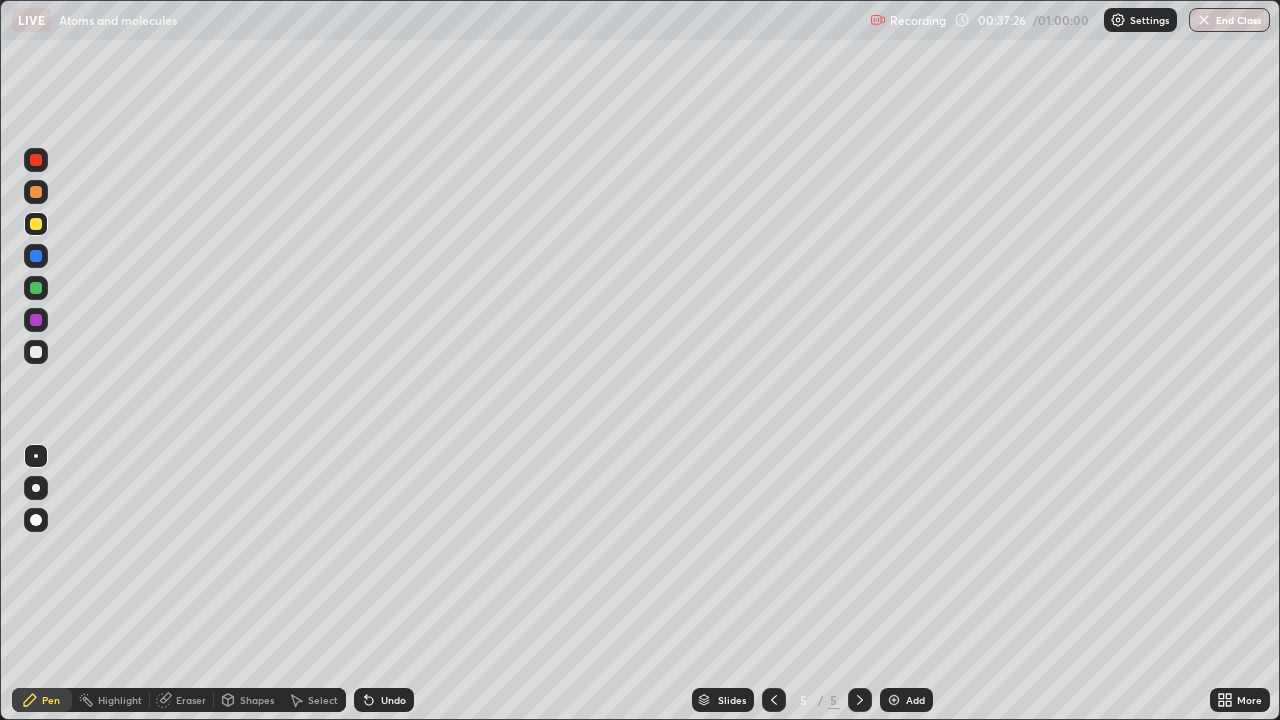 click on "Undo" at bounding box center [393, 700] 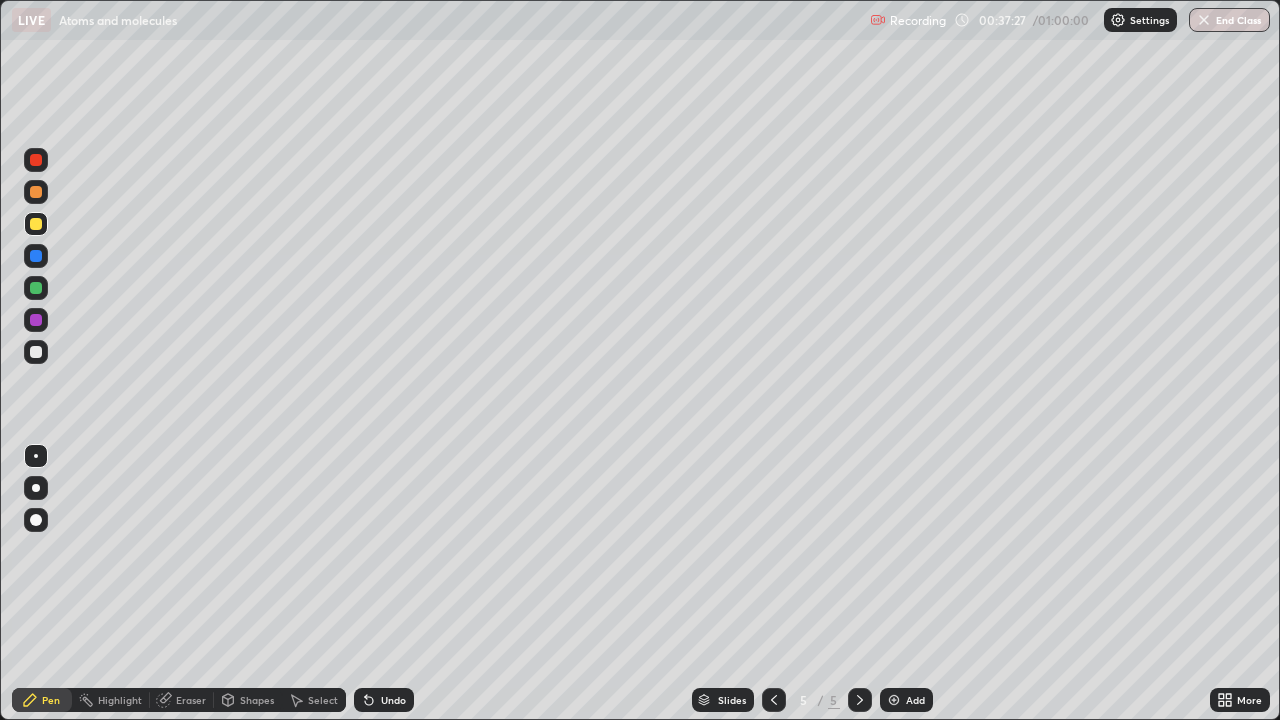 click on "Undo" at bounding box center (384, 700) 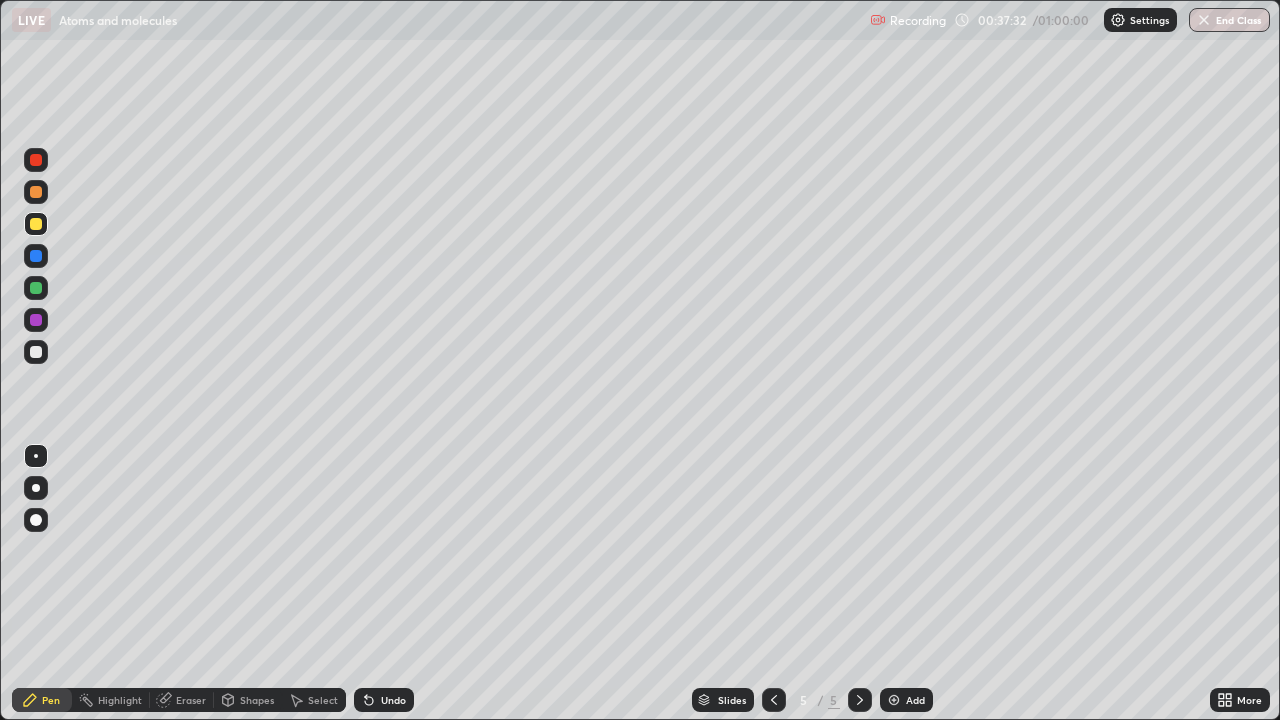 click on "Undo" at bounding box center [384, 700] 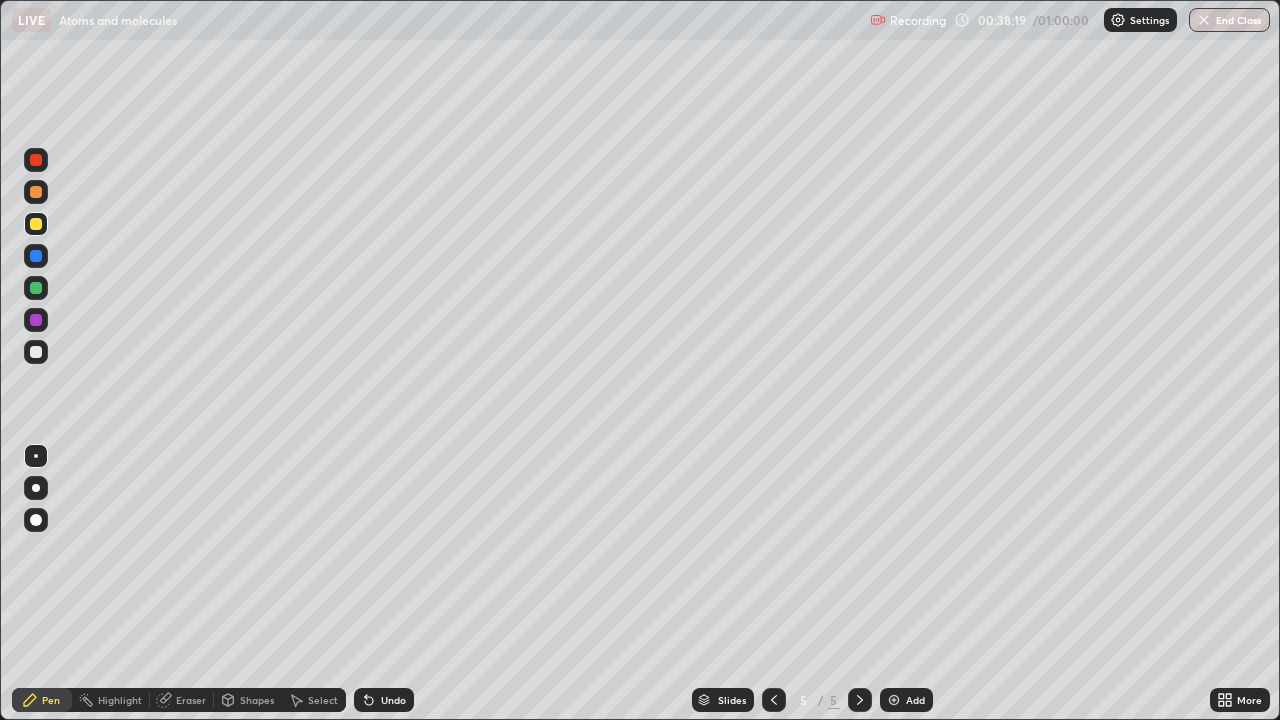 click on "Undo" at bounding box center (384, 700) 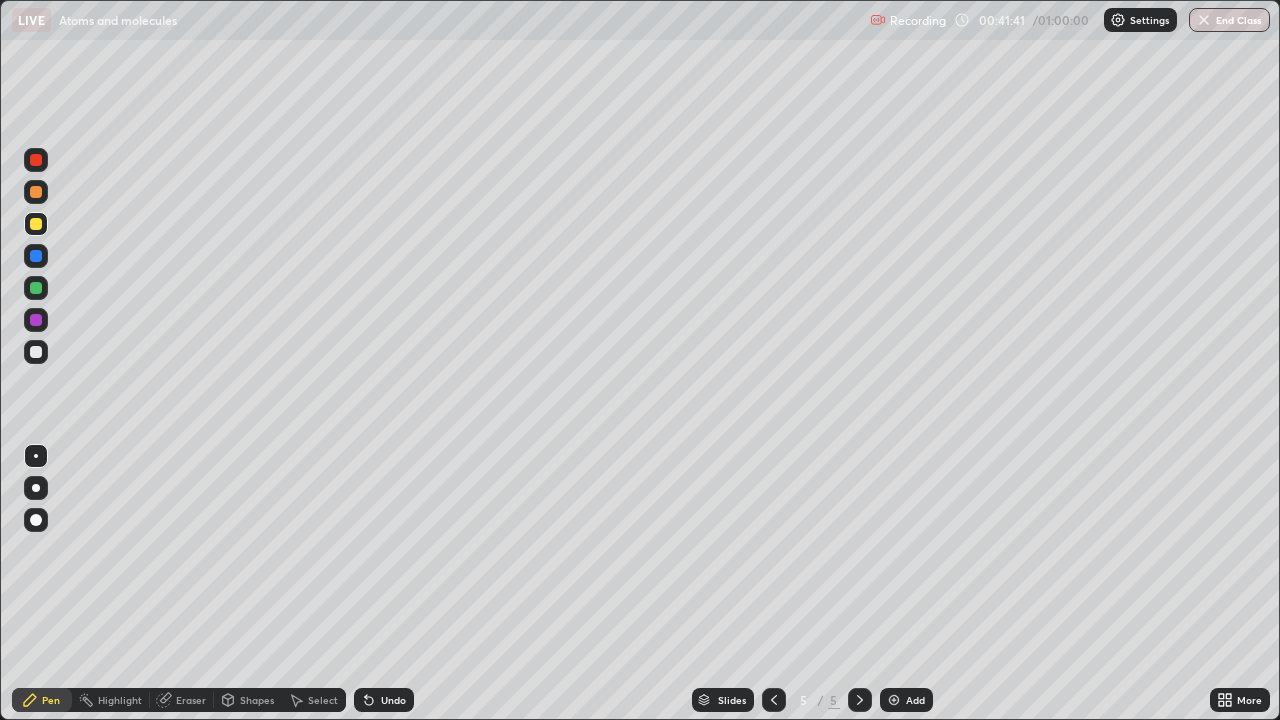 click on "Undo" at bounding box center (393, 700) 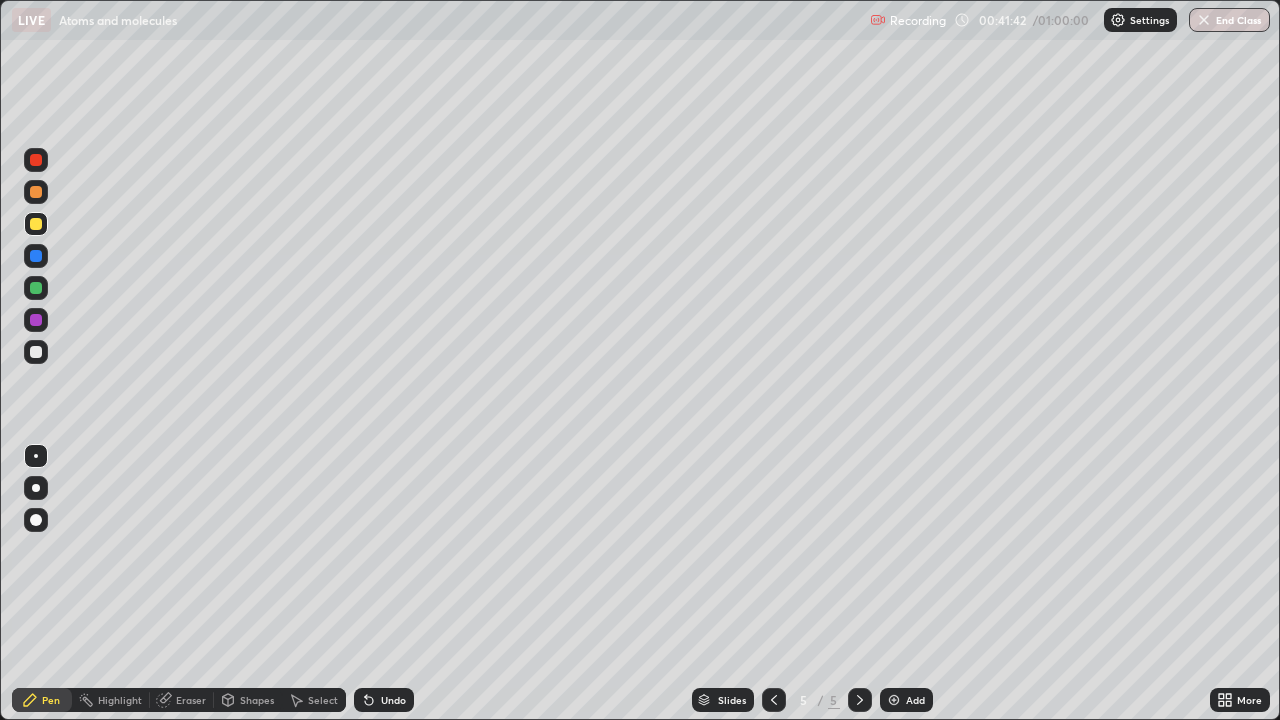 click on "Undo" at bounding box center (393, 700) 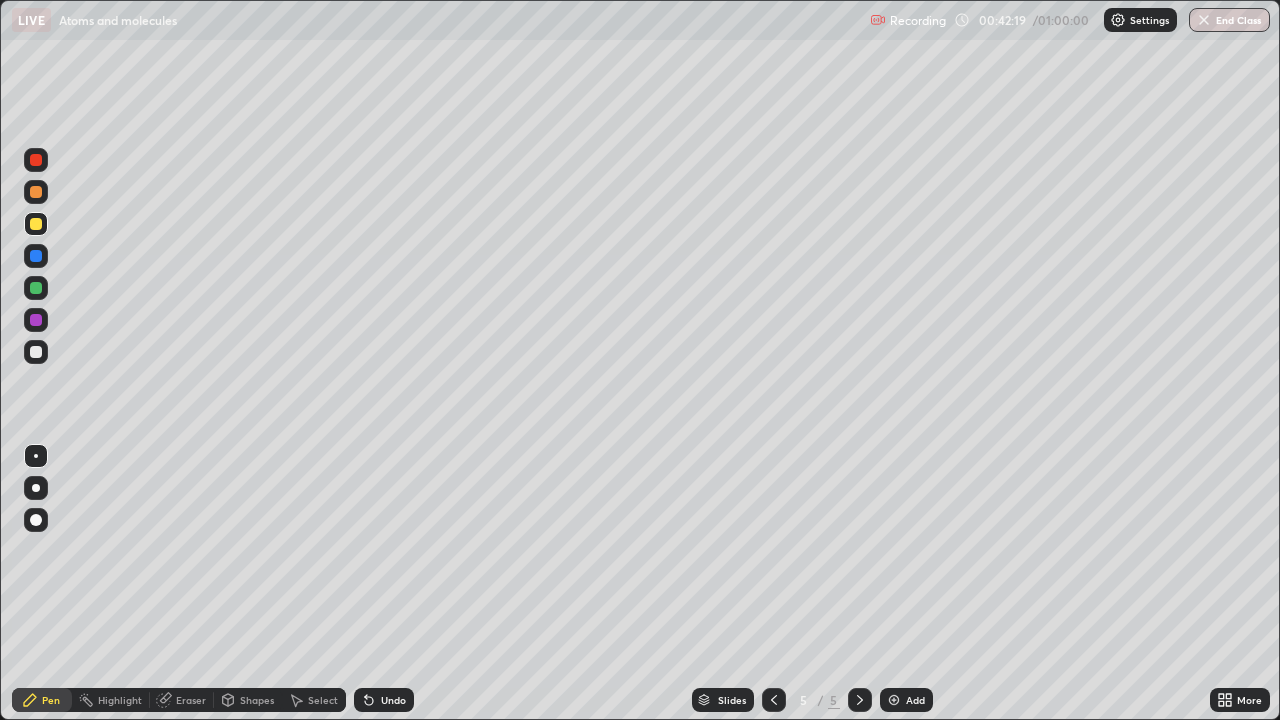 click on "Undo" at bounding box center (393, 700) 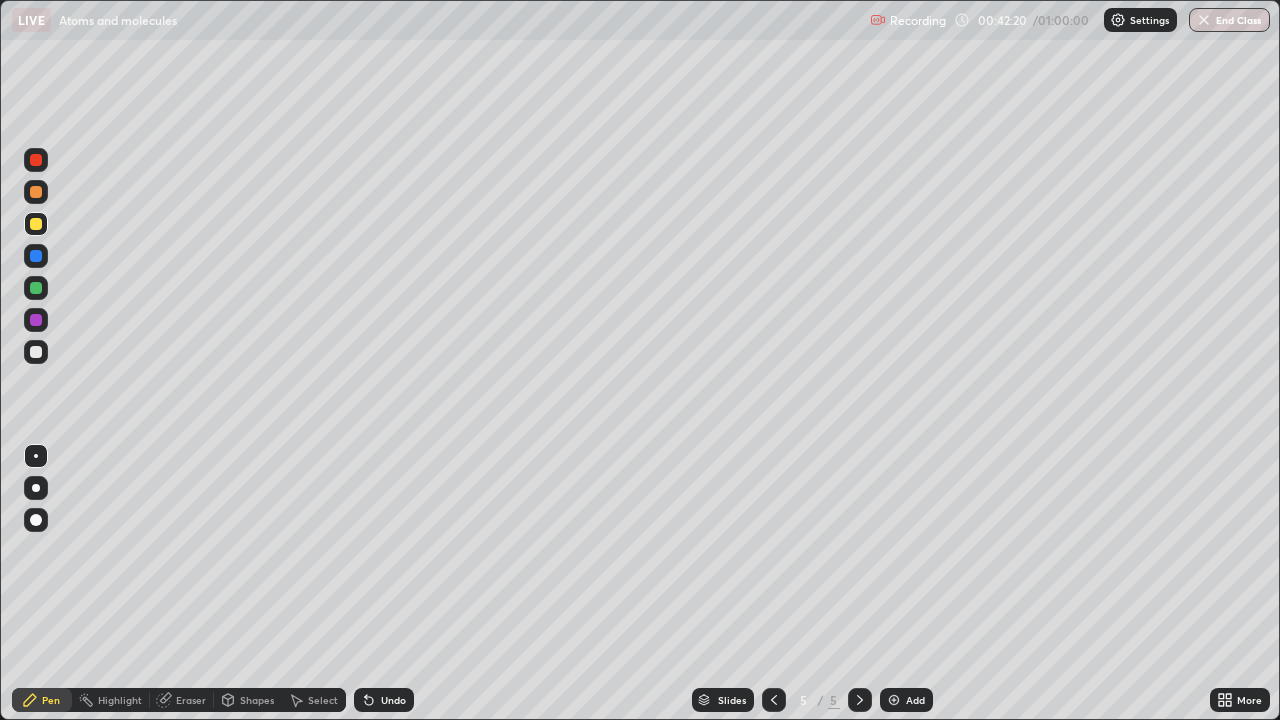 click on "Undo" at bounding box center [393, 700] 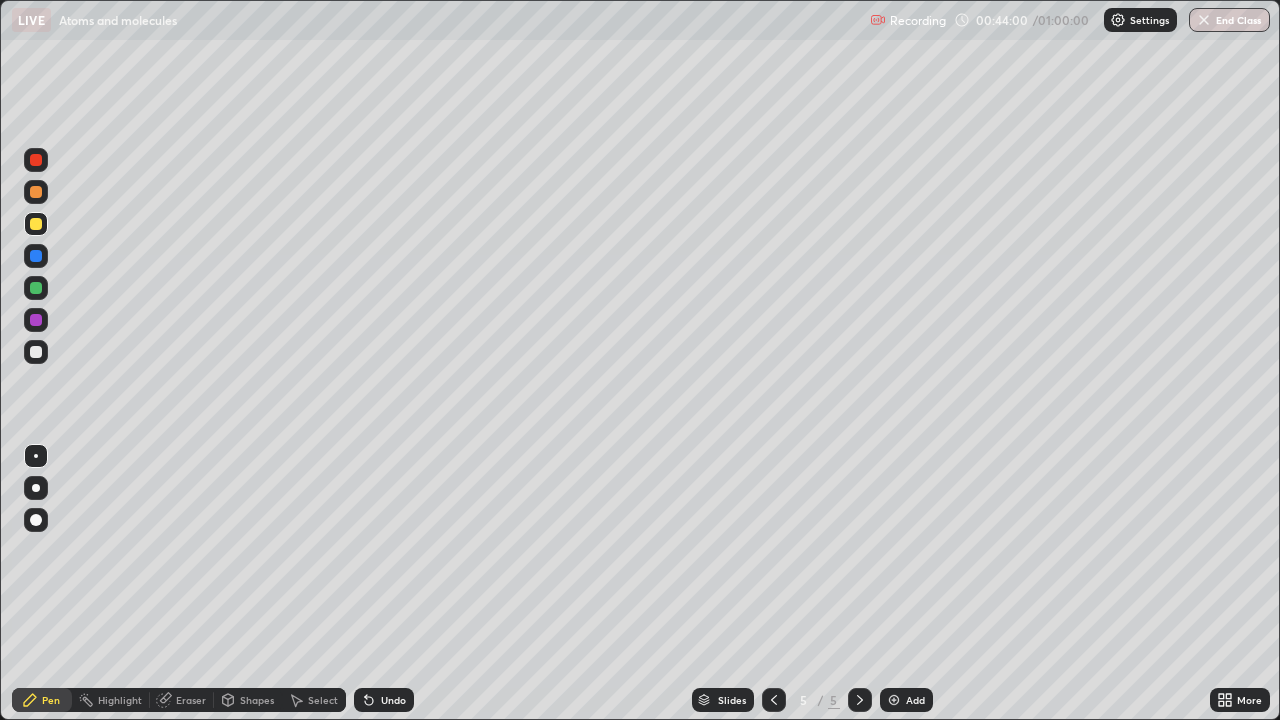click at bounding box center [894, 700] 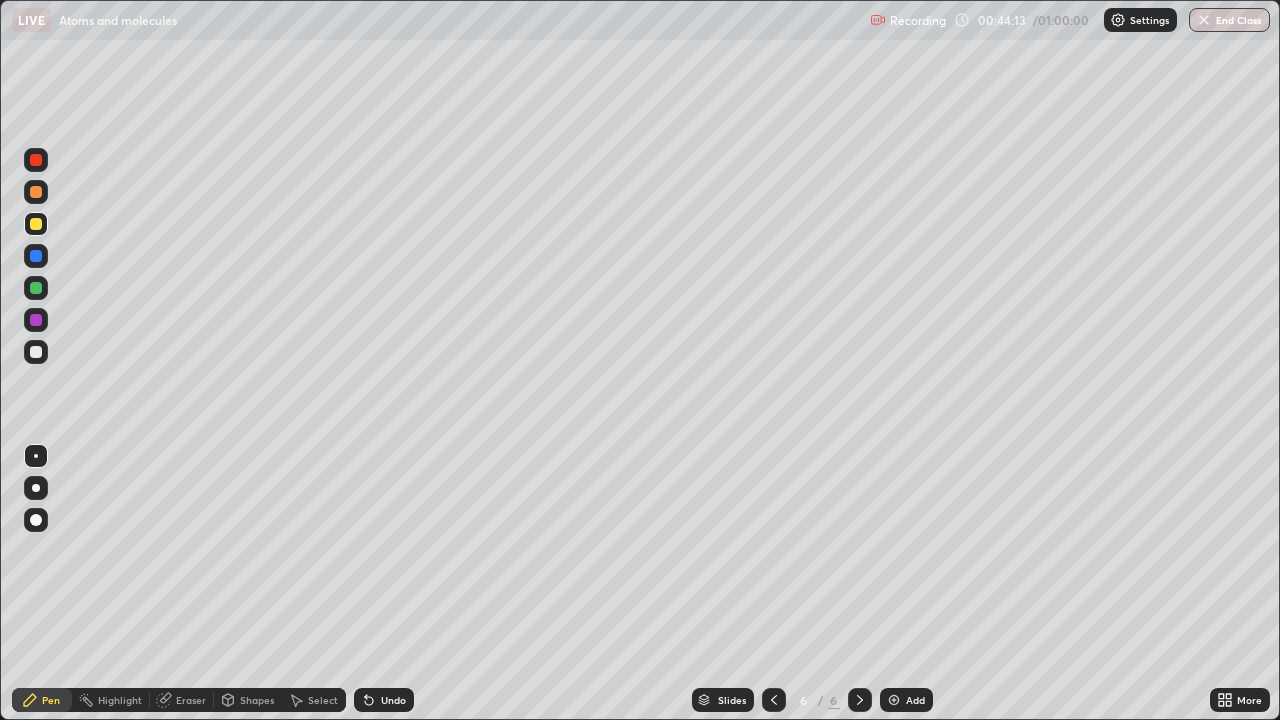 click on "Undo" at bounding box center (393, 700) 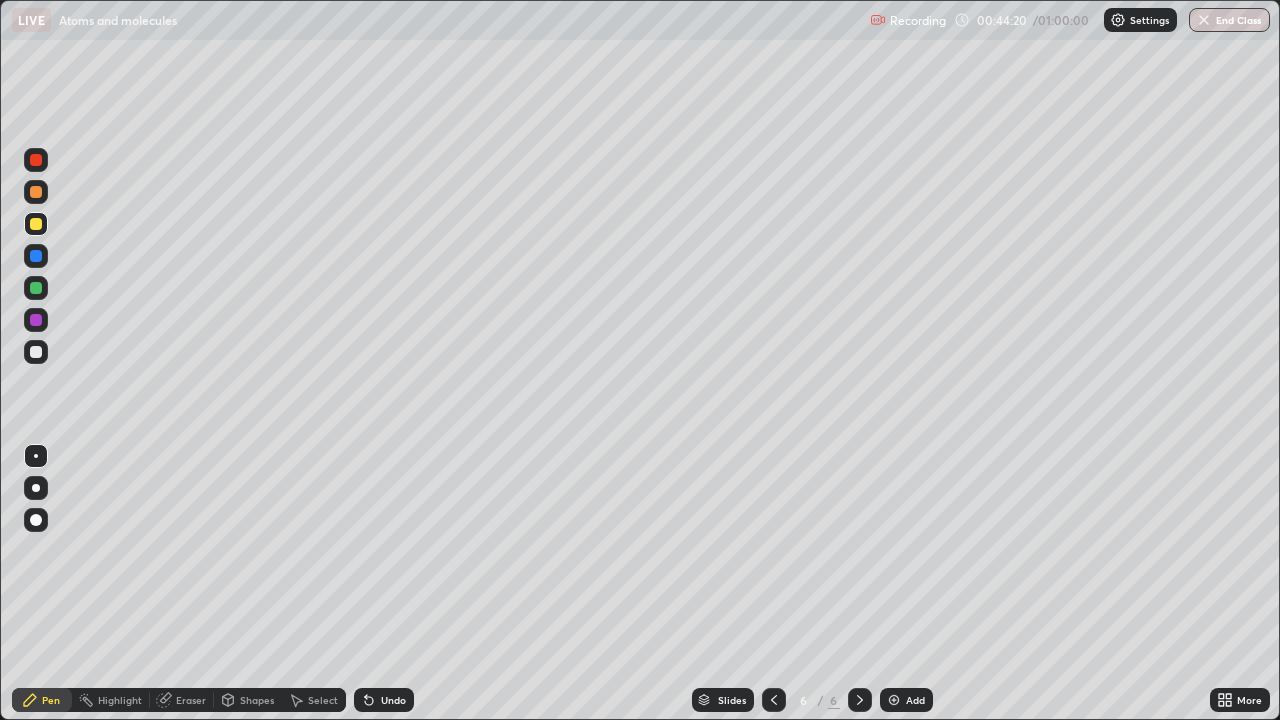 click on "Undo" at bounding box center (393, 700) 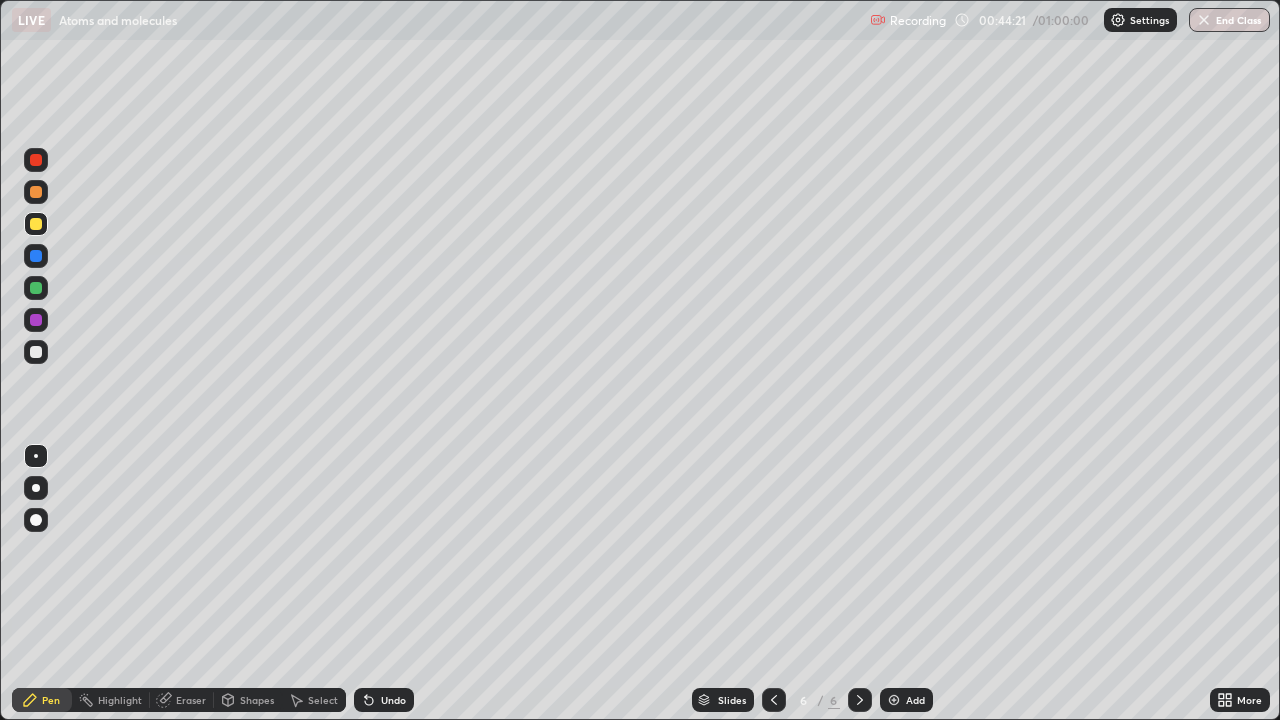 click on "Undo" at bounding box center [393, 700] 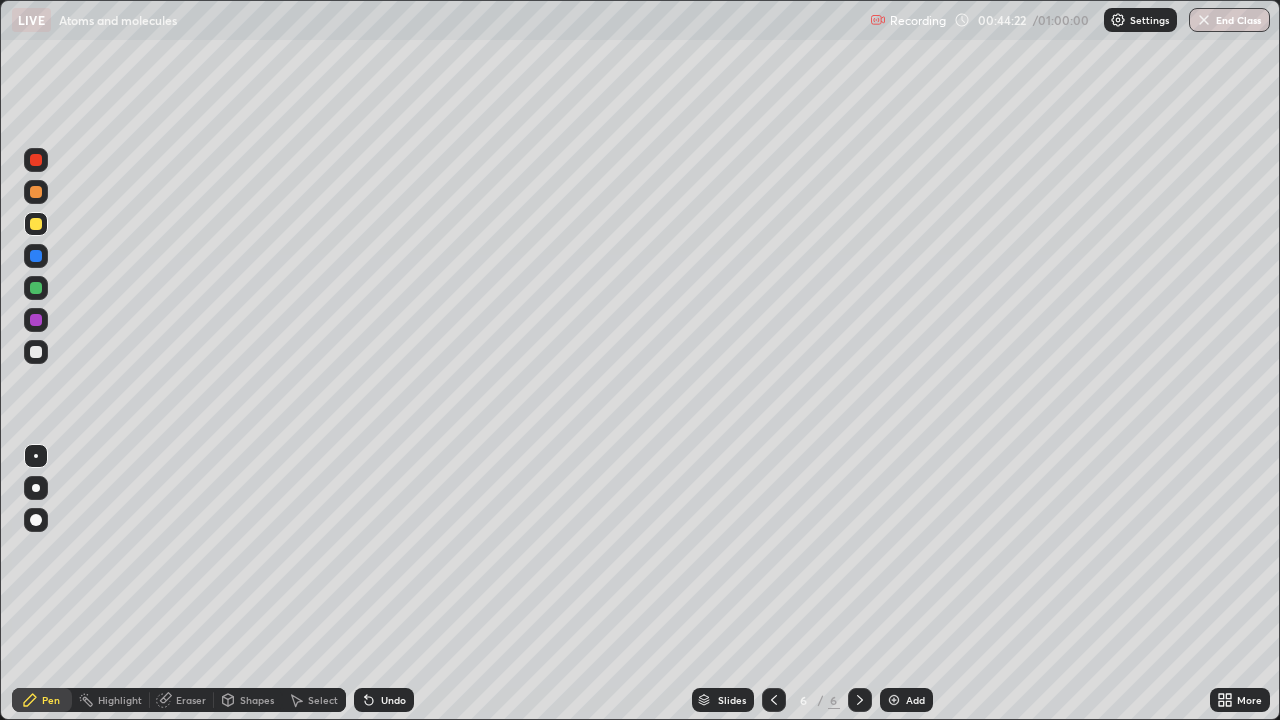 click 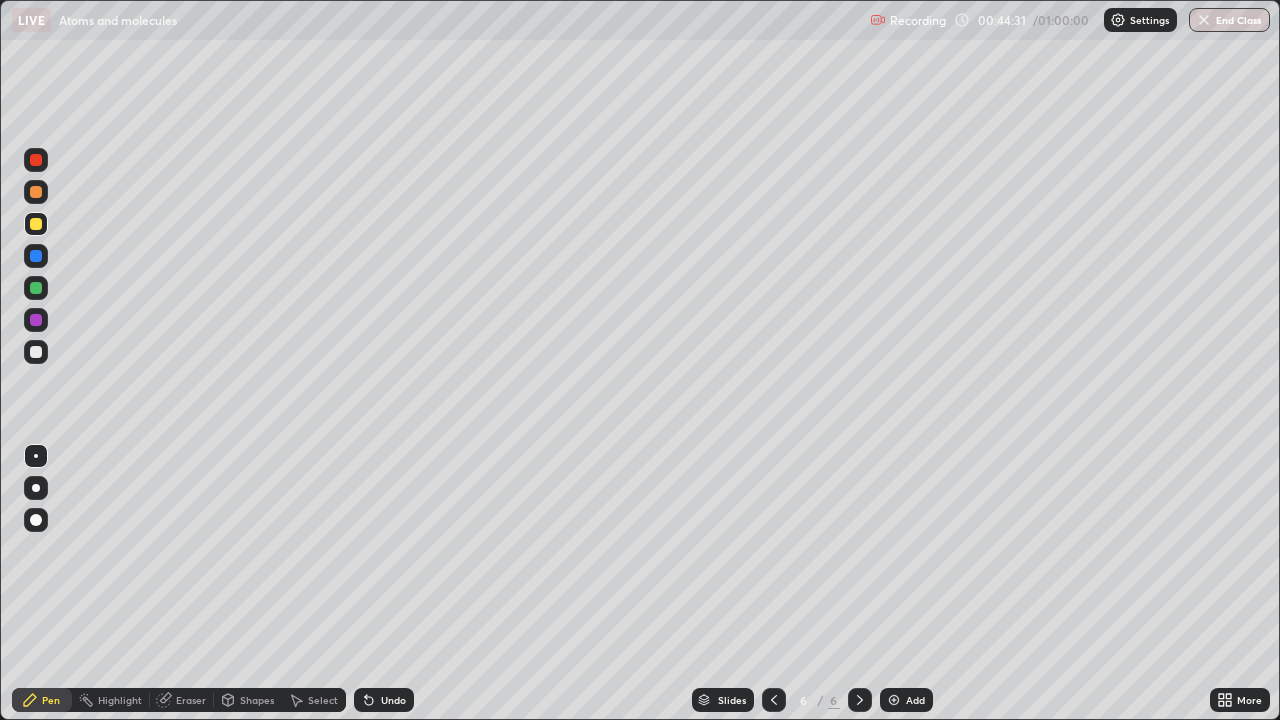 click 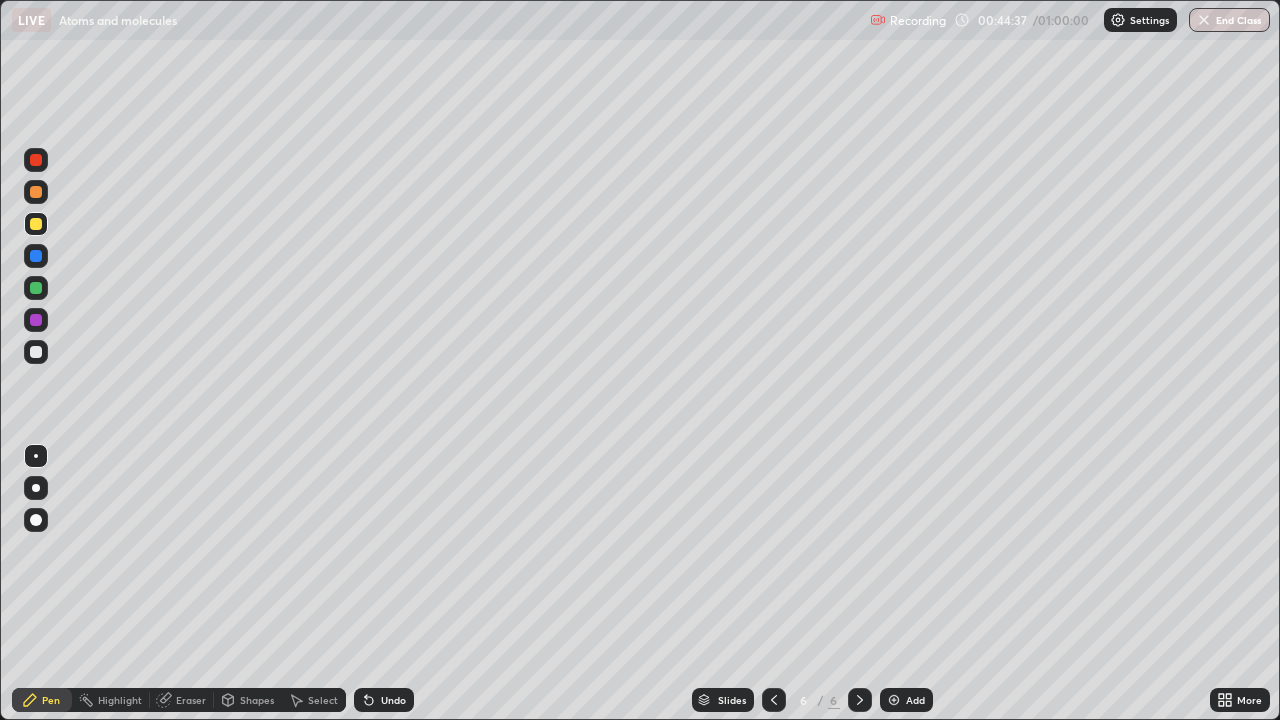 click on "Undo" at bounding box center [384, 700] 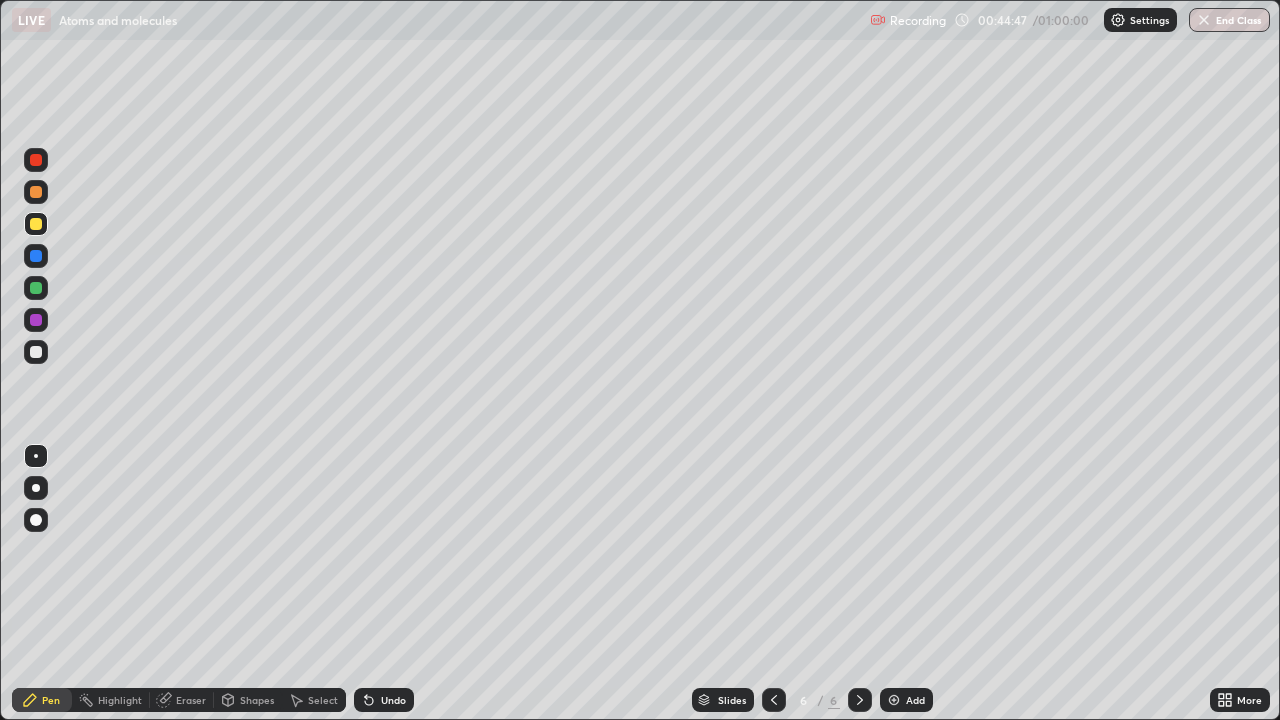 click on "Undo" at bounding box center (384, 700) 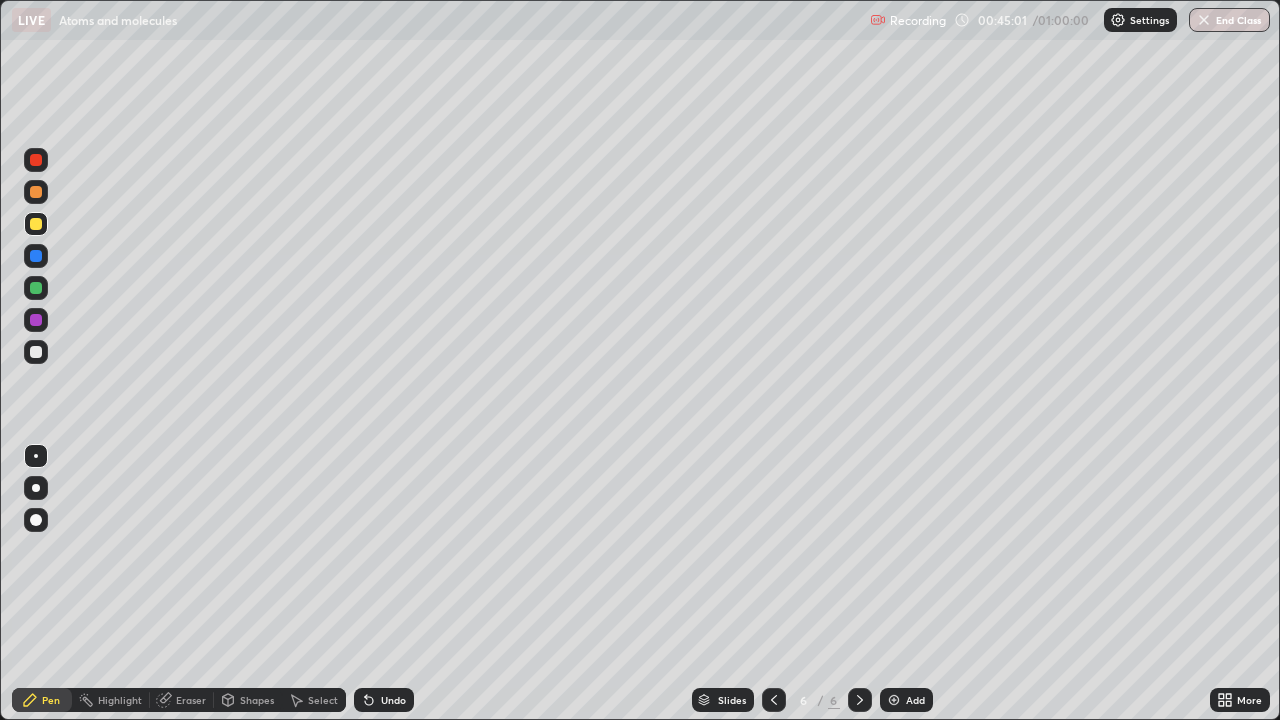 click on "Slides 6 / 6 Add" at bounding box center [812, 700] 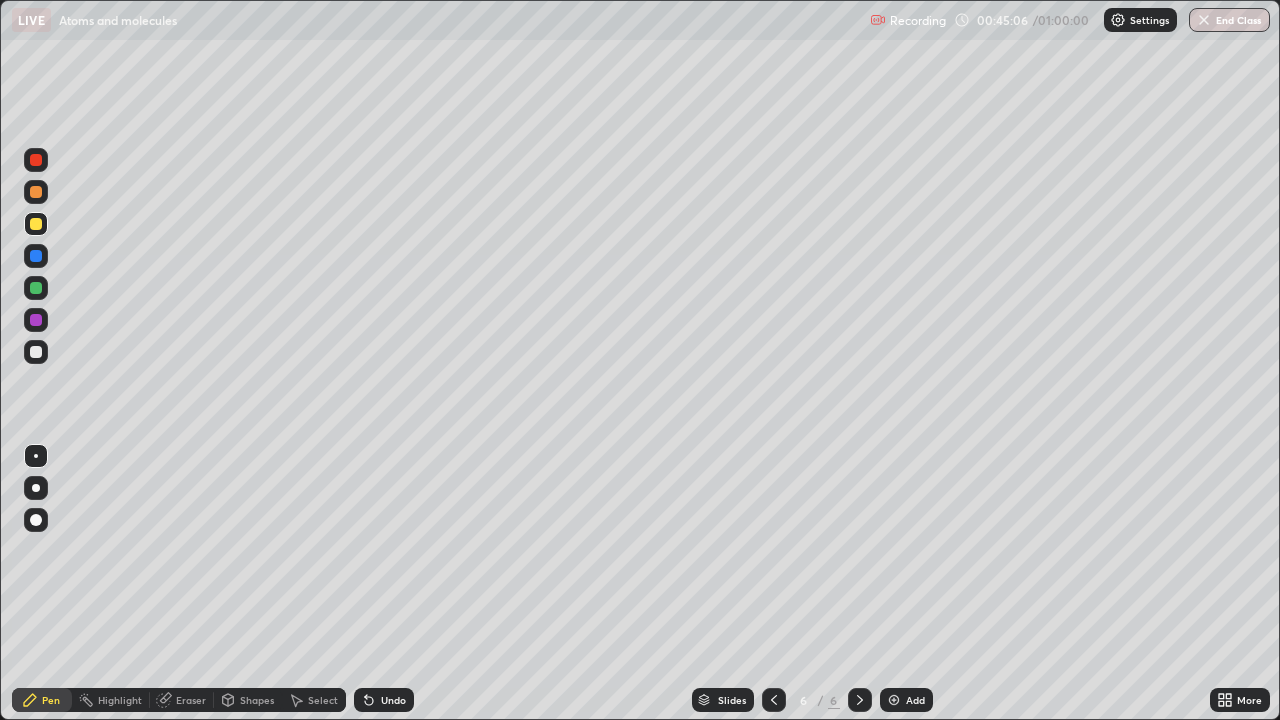 click on "Undo" at bounding box center [393, 700] 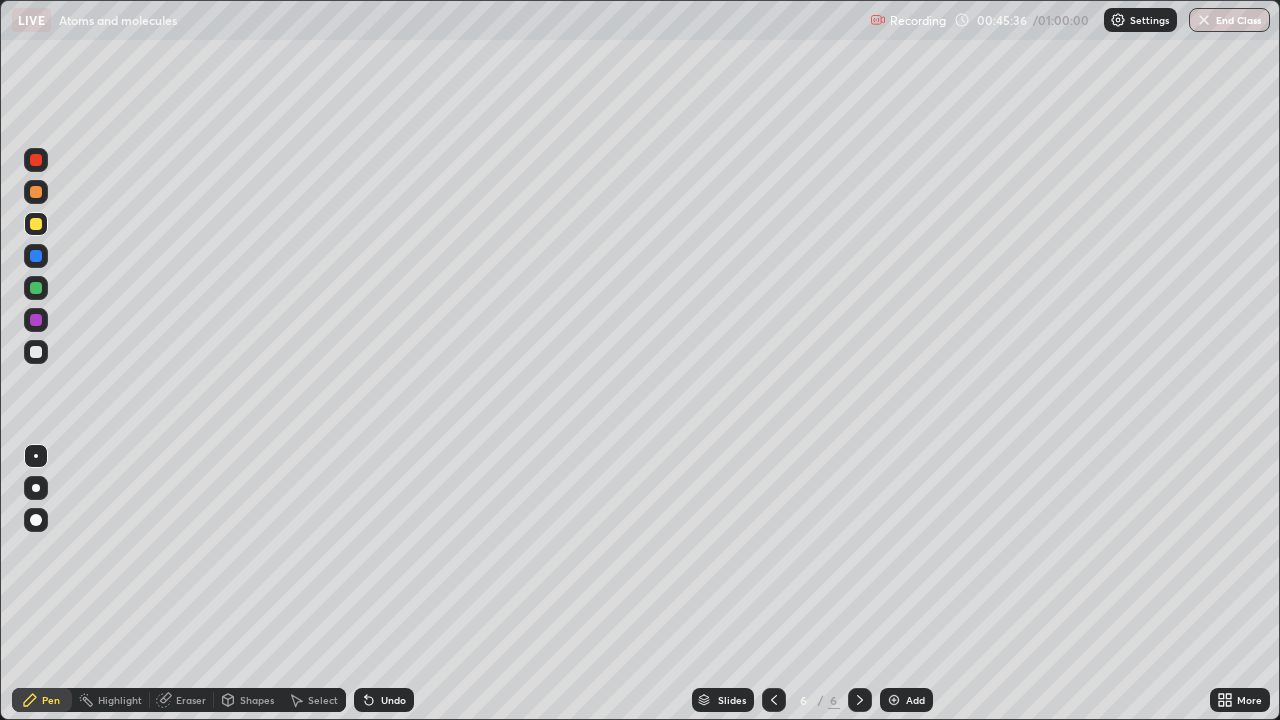 click on "Undo" at bounding box center [393, 700] 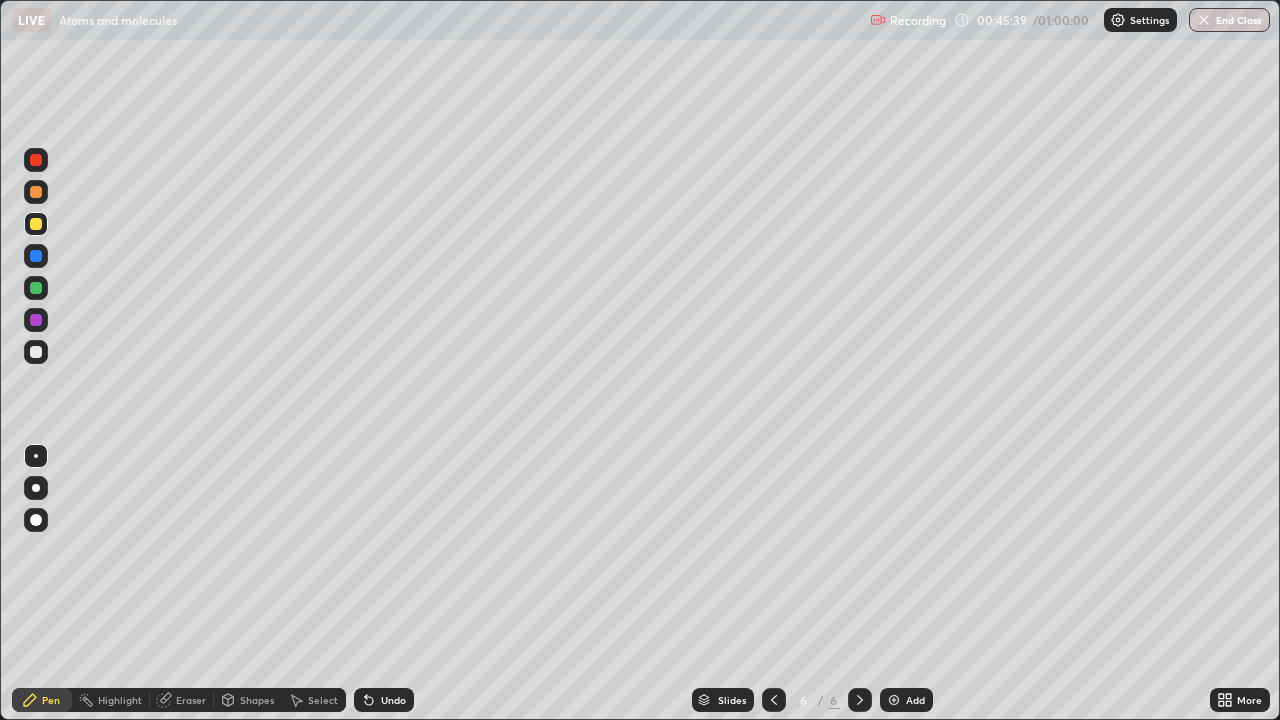 click 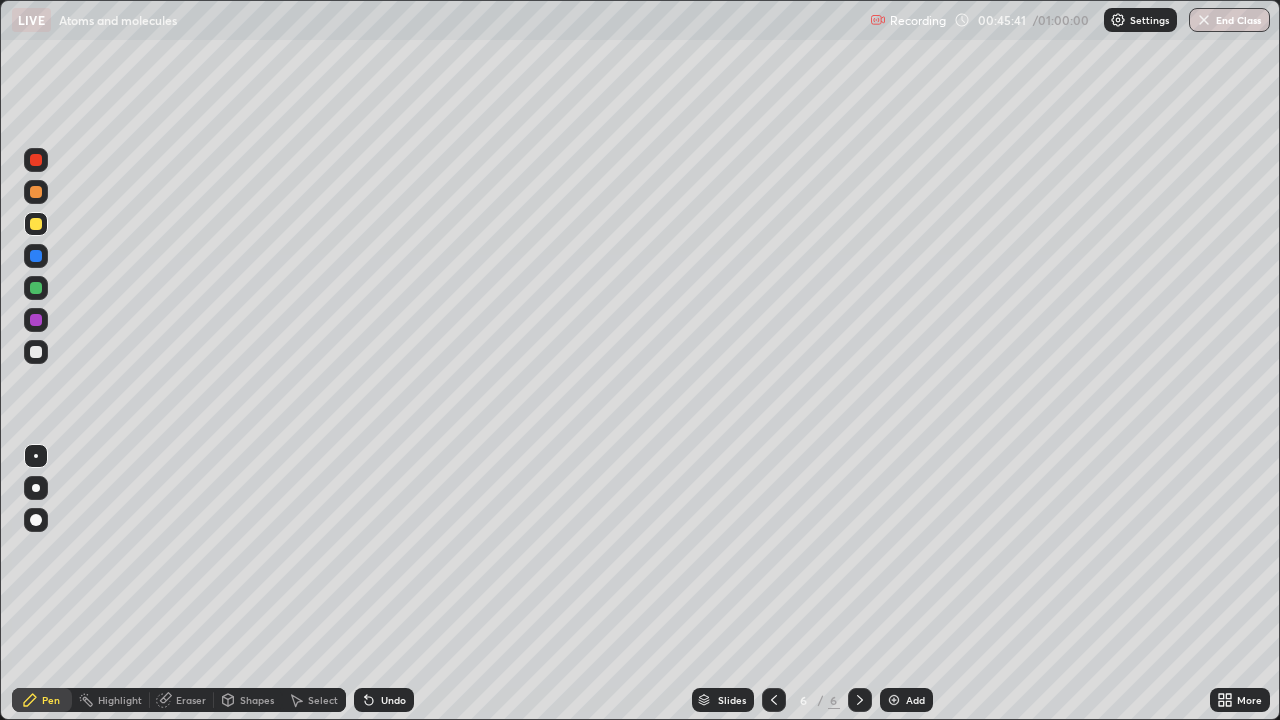 click 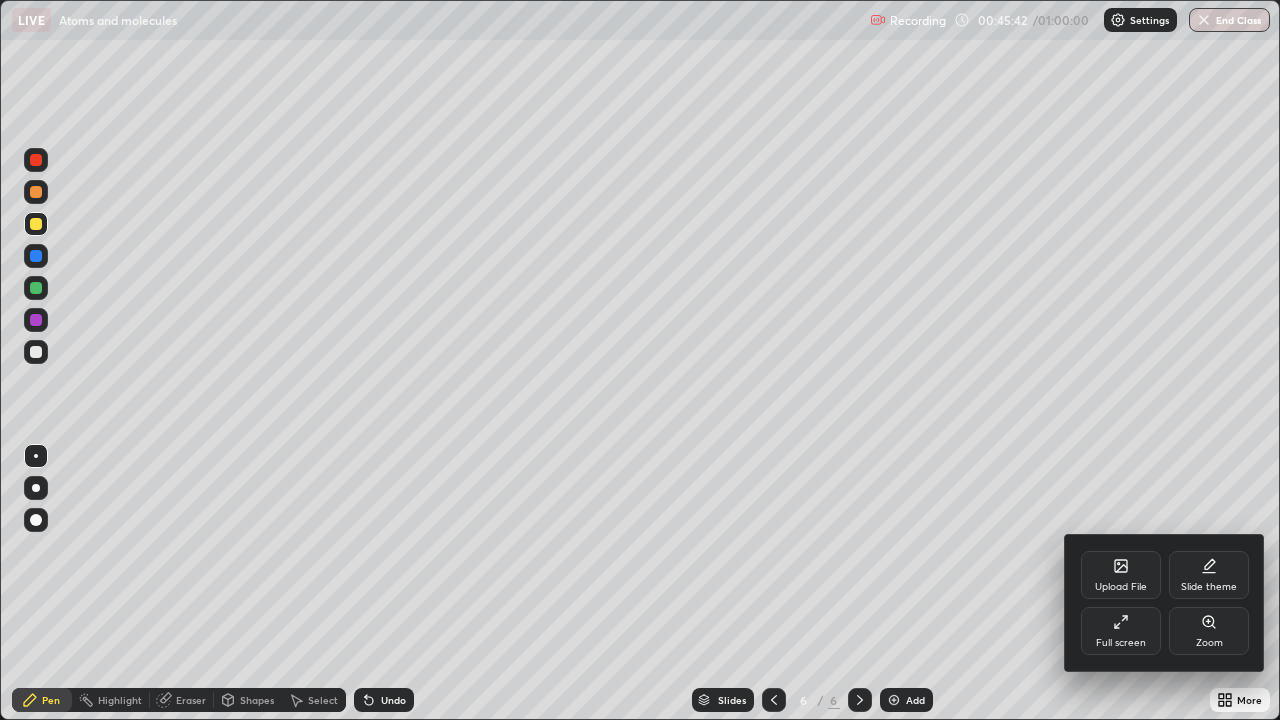 click on "Full screen" at bounding box center (1121, 643) 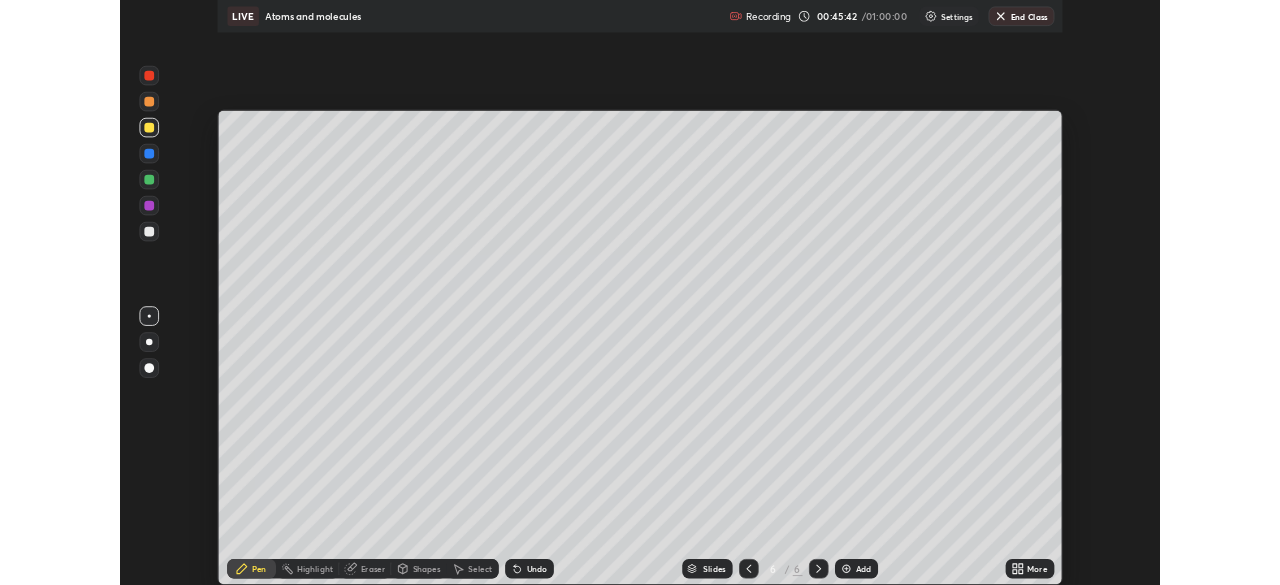 scroll, scrollTop: 585, scrollLeft: 1280, axis: both 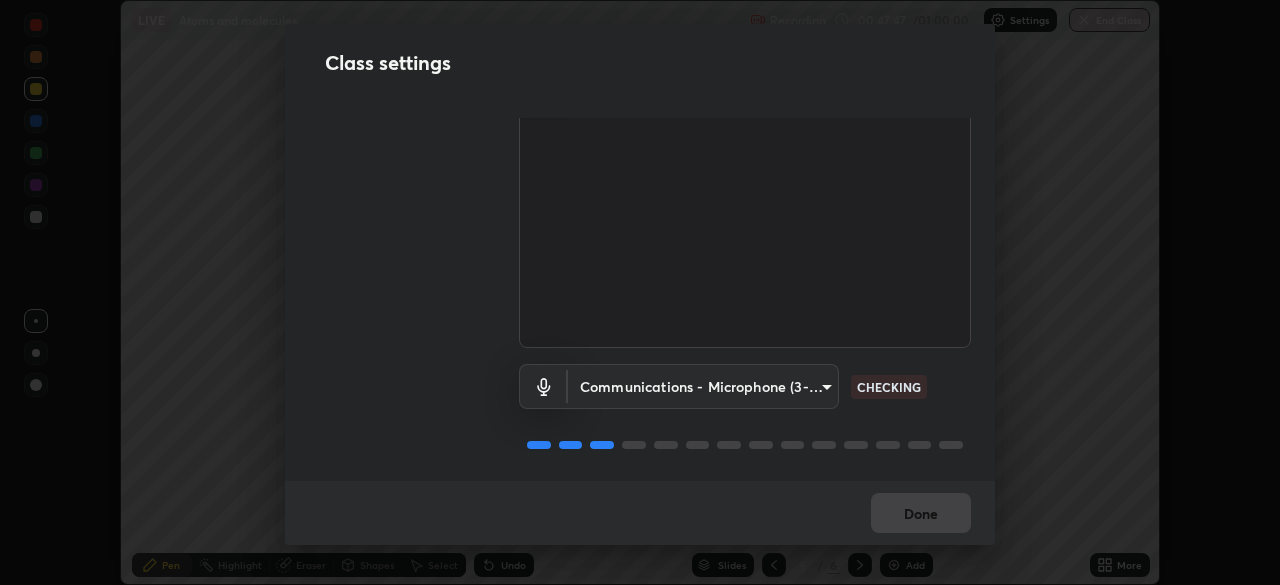 click on "Communications - Microphone (3- USB PnP Sound Device) communications CHECKING" at bounding box center [745, 386] 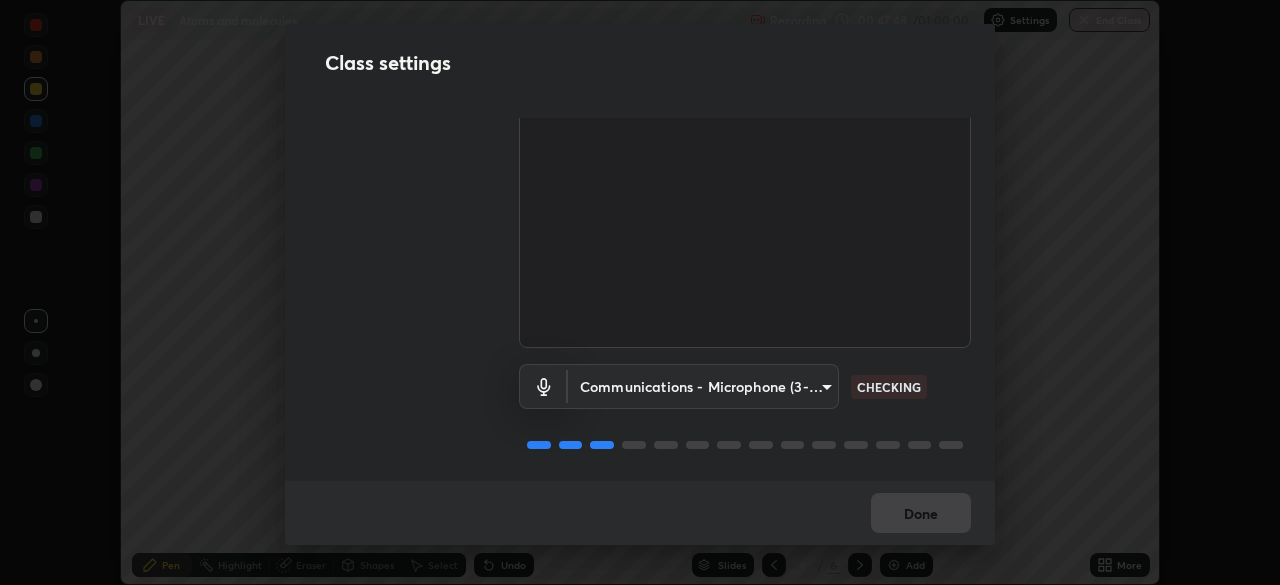 click on "Communications - Microphone (3- USB PnP Sound Device) communications CHECKING" at bounding box center [745, 386] 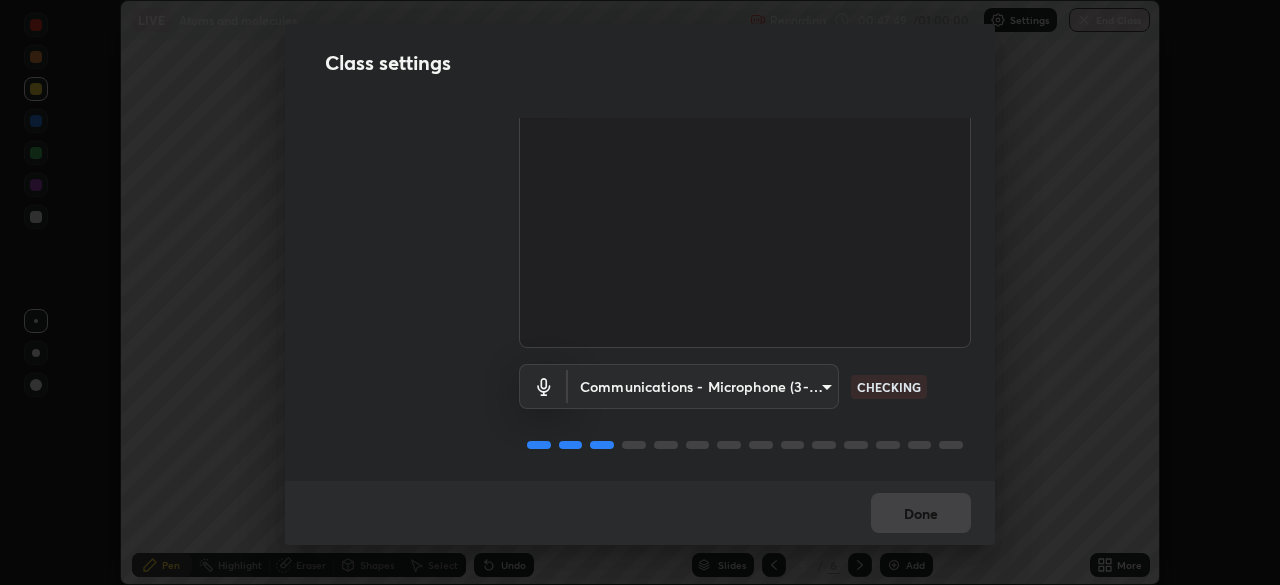 click on "Communications - Microphone (3- USB PnP Sound Device) communications CHECKING" at bounding box center (745, 386) 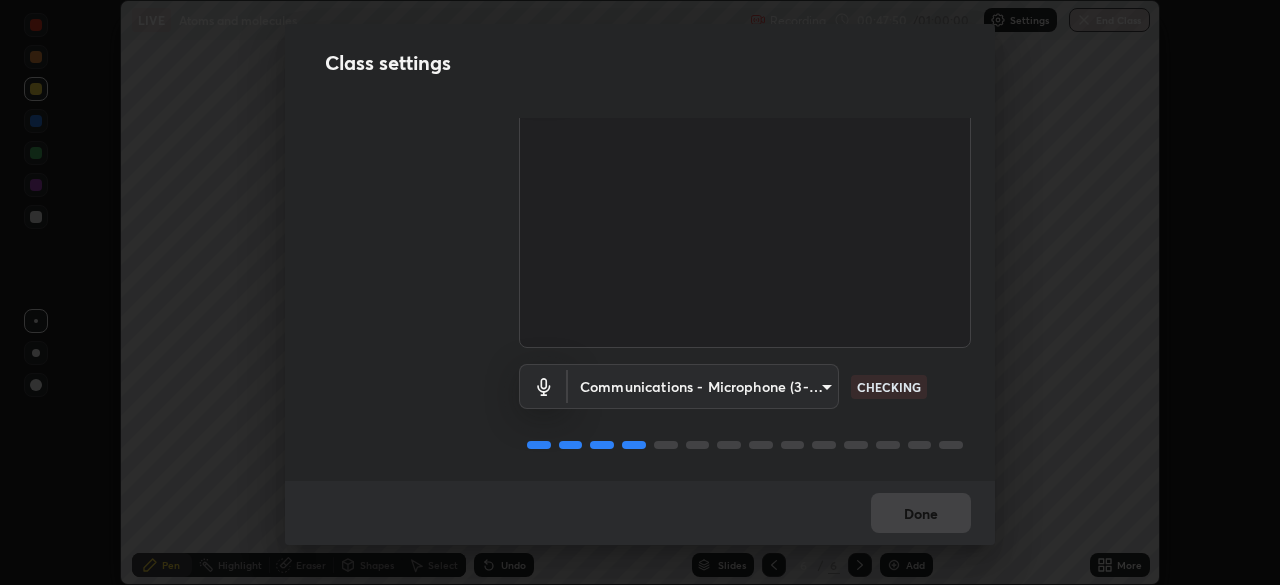 click on "Communications - Microphone (3- USB PnP Sound Device) communications CHECKING" at bounding box center (745, 386) 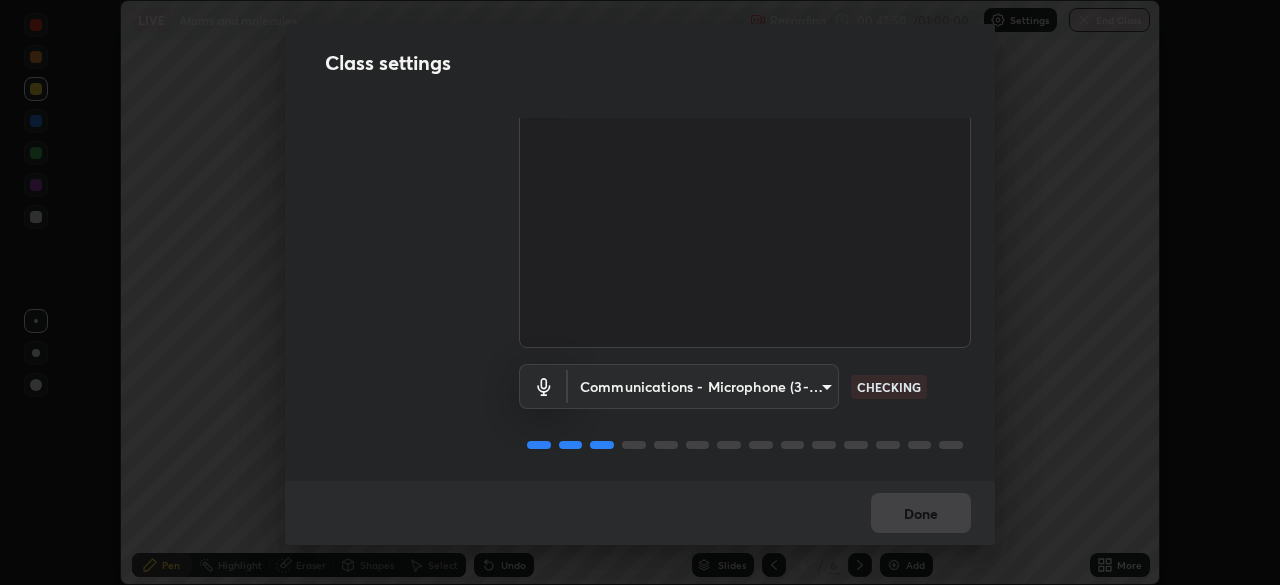click on "Communications - Microphone (3- USB PnP Sound Device) communications CHECKING" at bounding box center (745, 386) 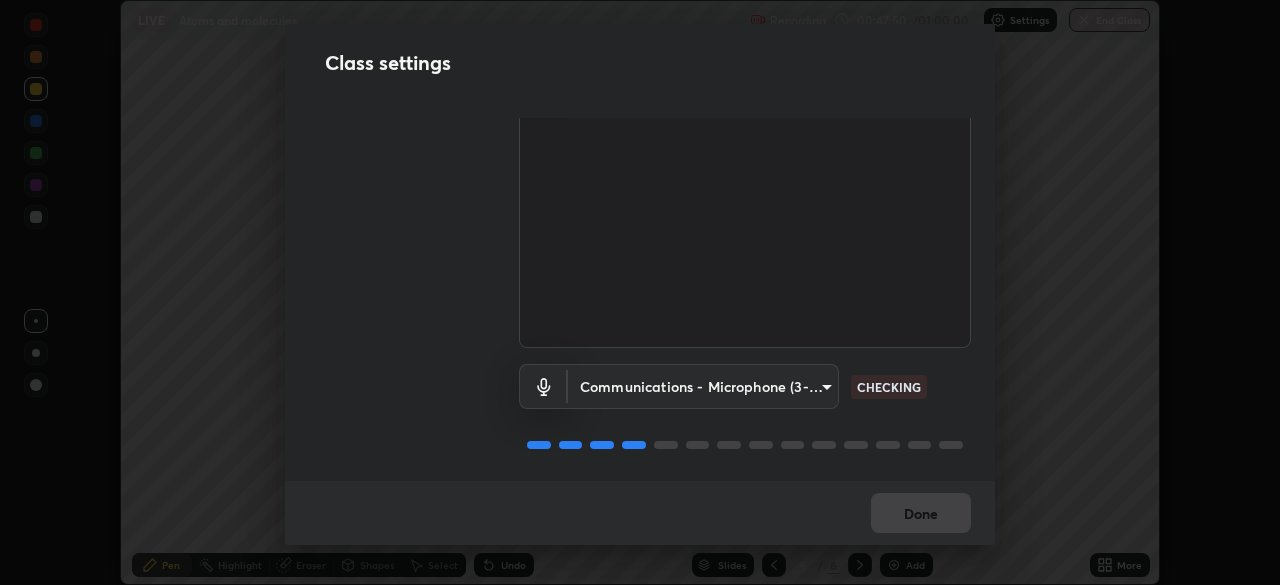 click on "Communications - Microphone (3- USB PnP Sound Device) communications CHECKING" at bounding box center (745, 414) 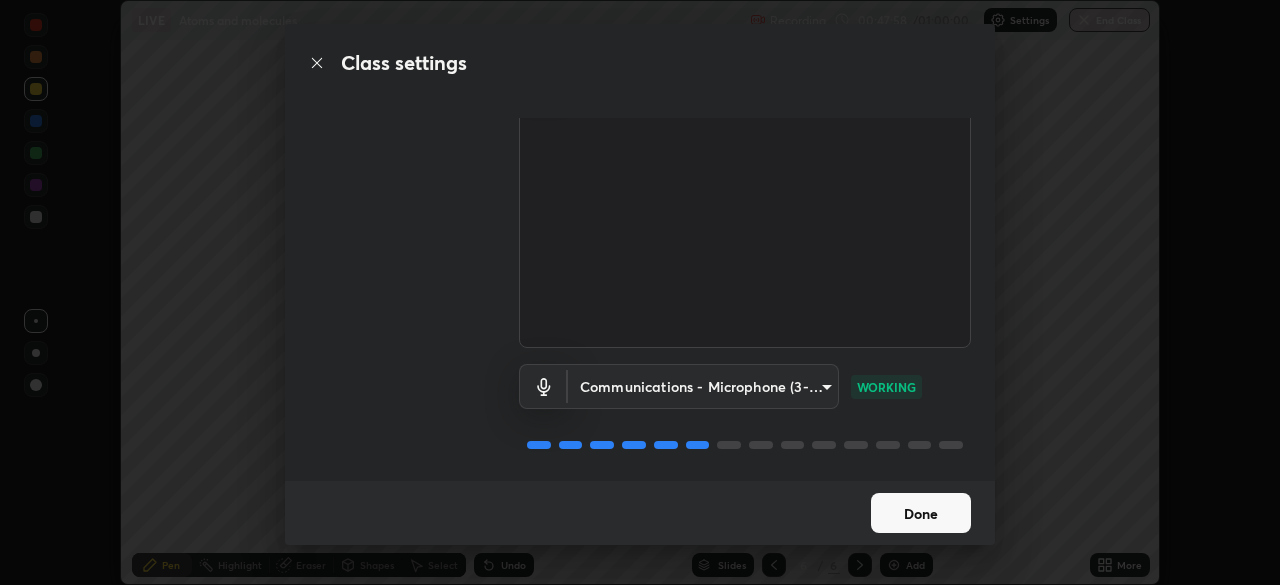 click on "Done" at bounding box center (921, 513) 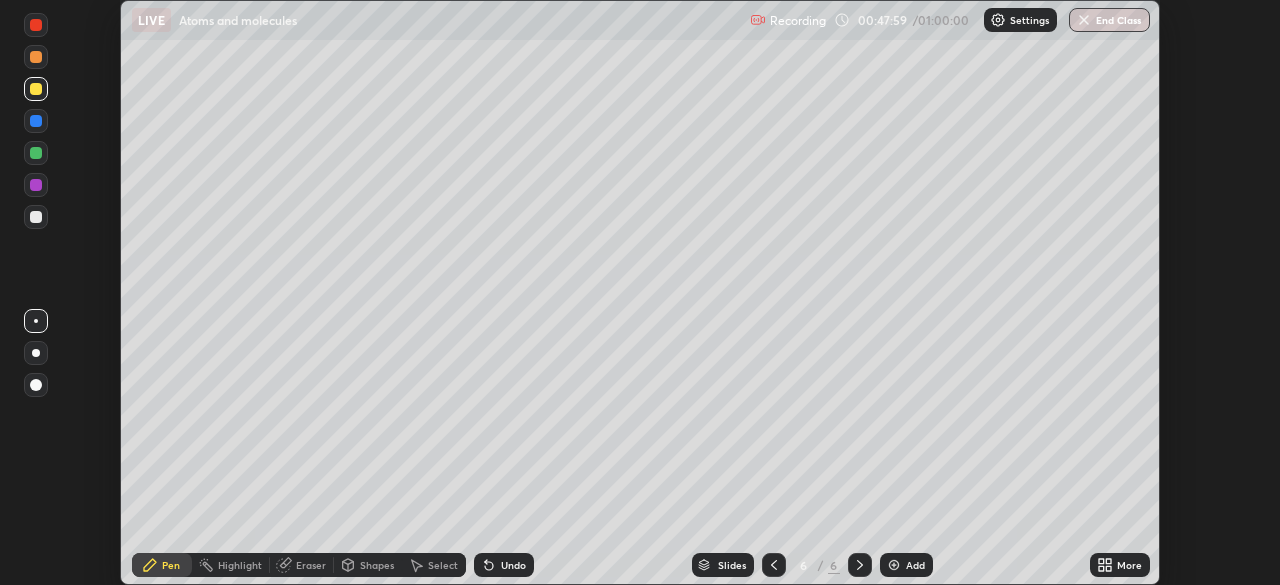 click on "More" at bounding box center (1129, 565) 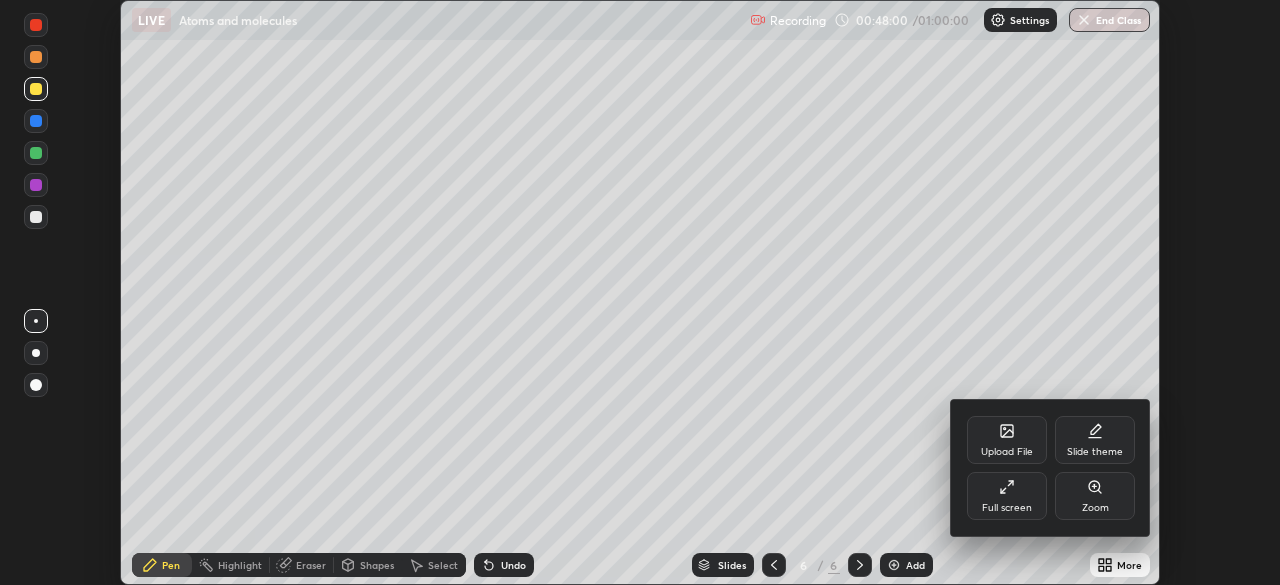 click on "Full screen" at bounding box center (1007, 496) 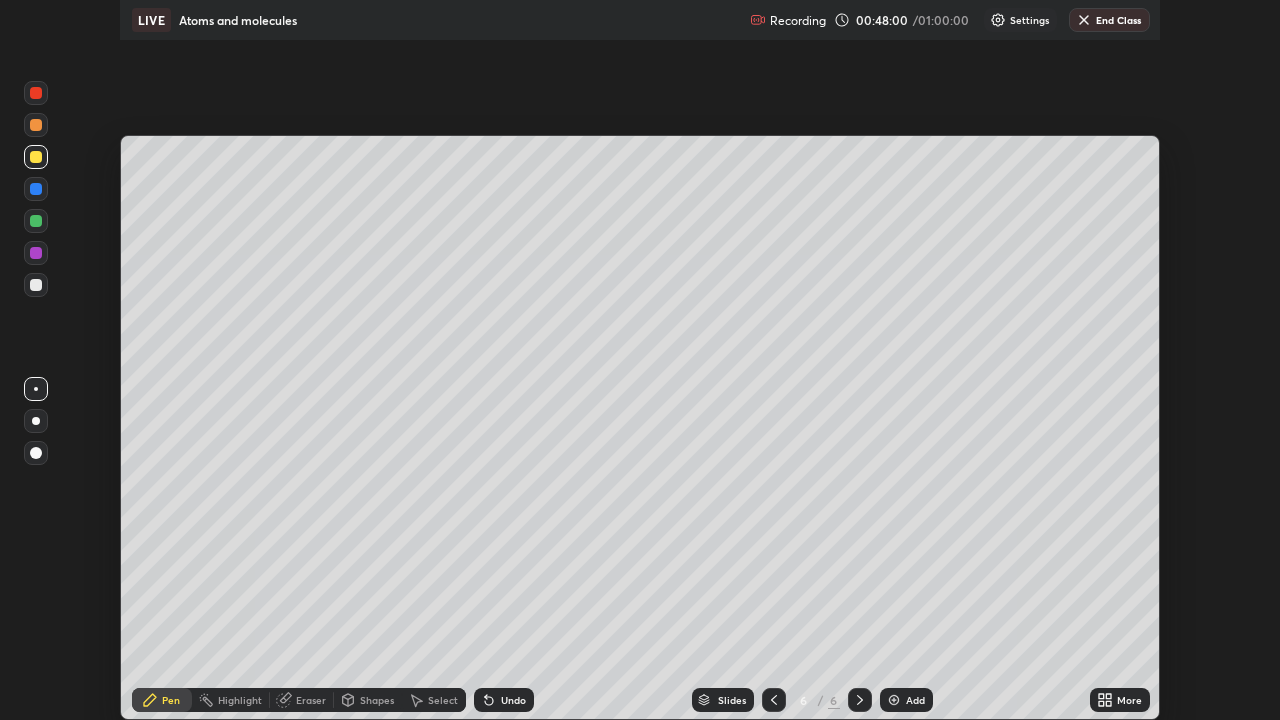 scroll, scrollTop: 99280, scrollLeft: 98720, axis: both 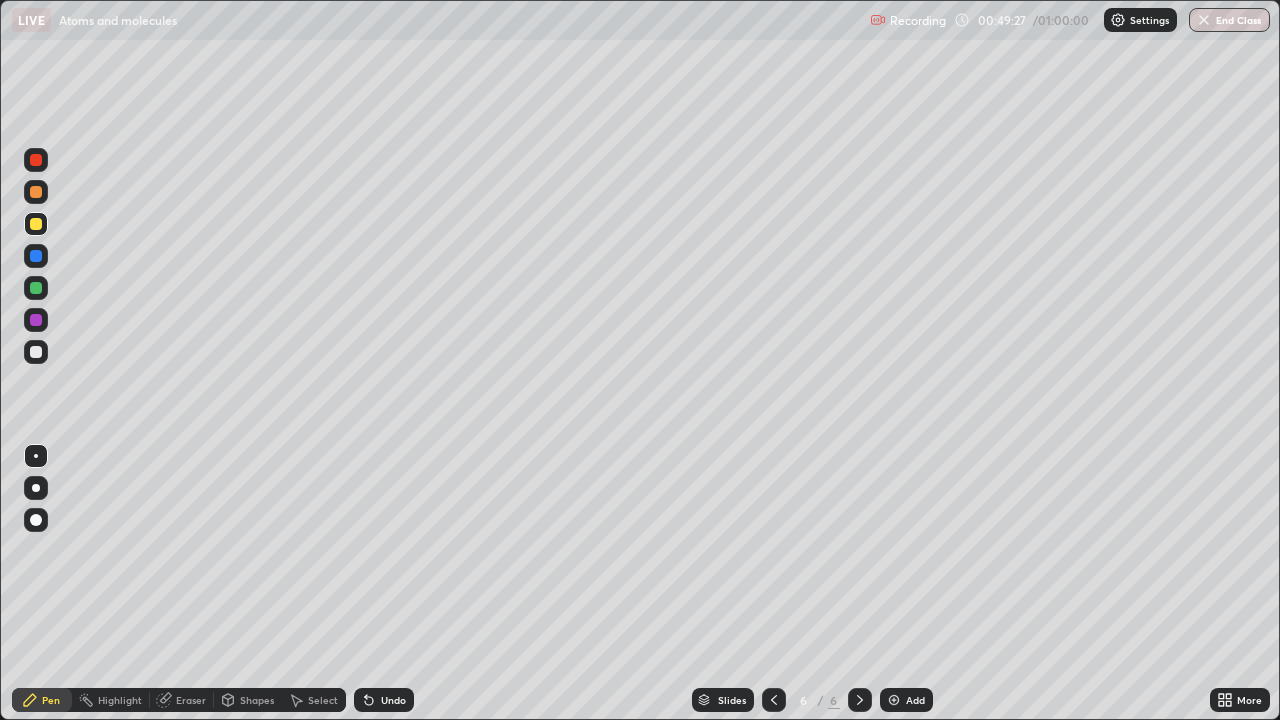 click on "Eraser" at bounding box center (191, 700) 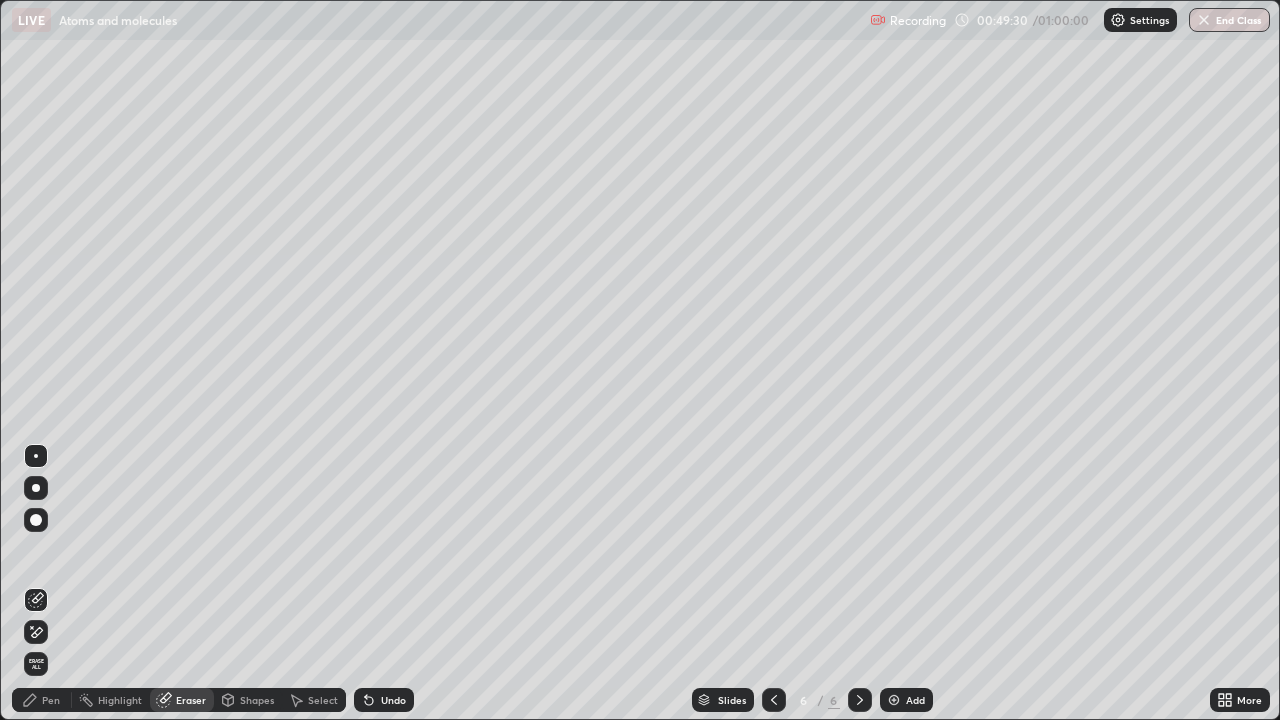 click 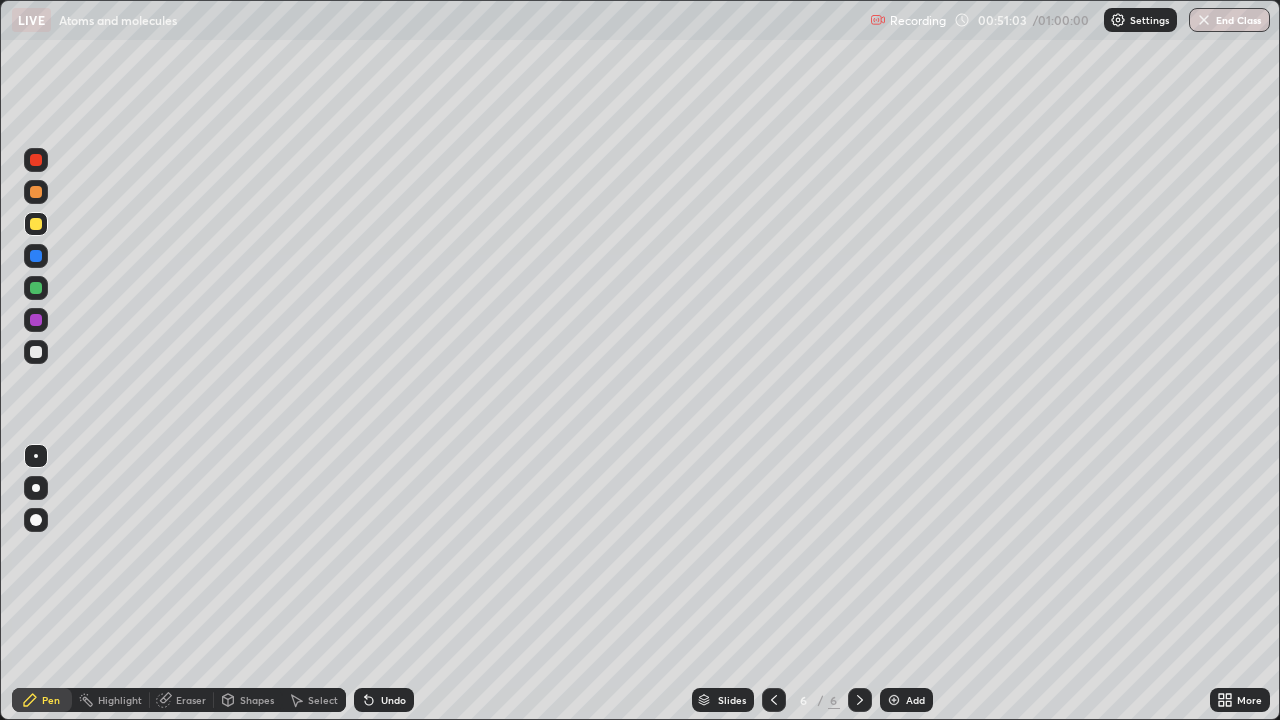 click at bounding box center [36, 352] 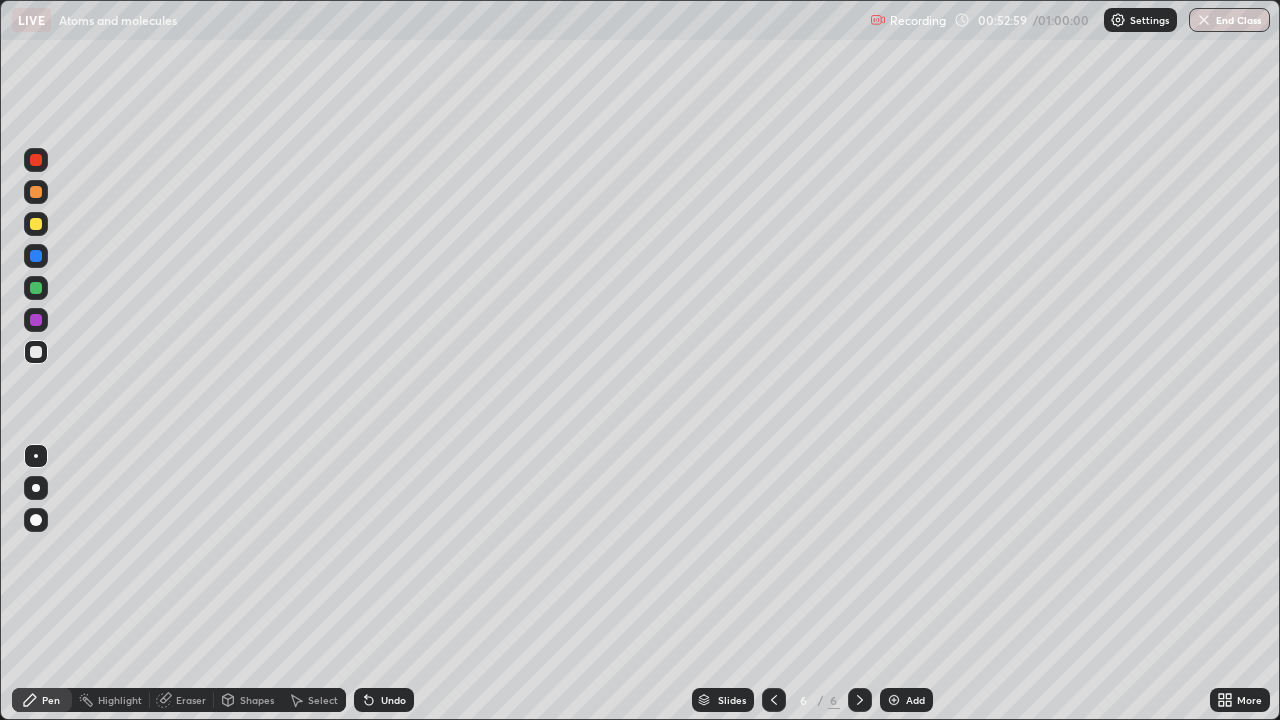 click on "Undo" at bounding box center (393, 700) 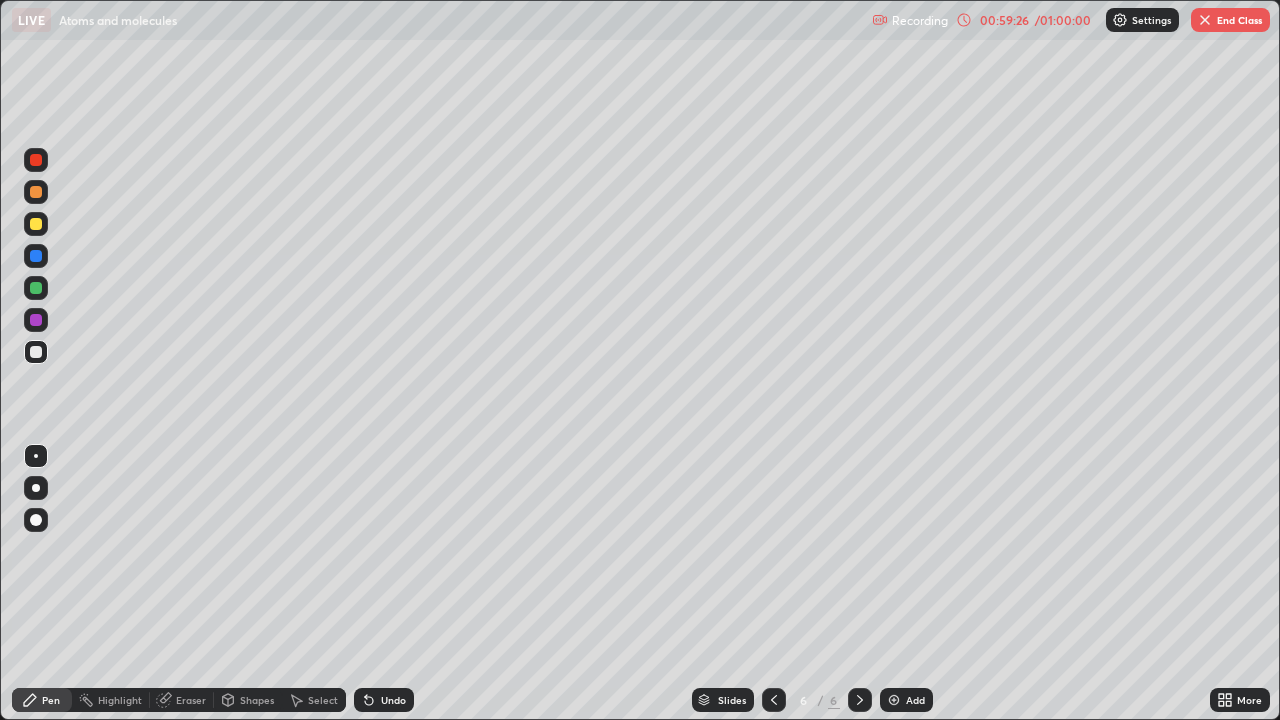 click on "Undo" at bounding box center [380, 700] 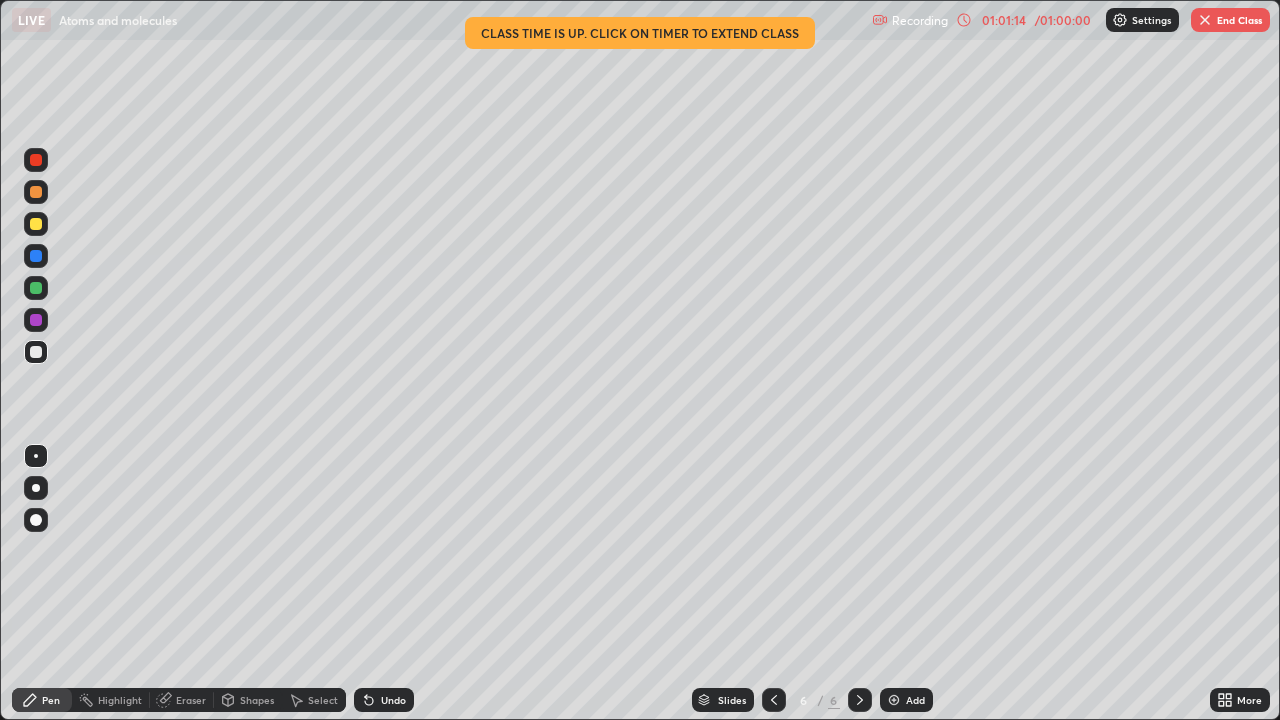 click on "End Class" at bounding box center (1230, 20) 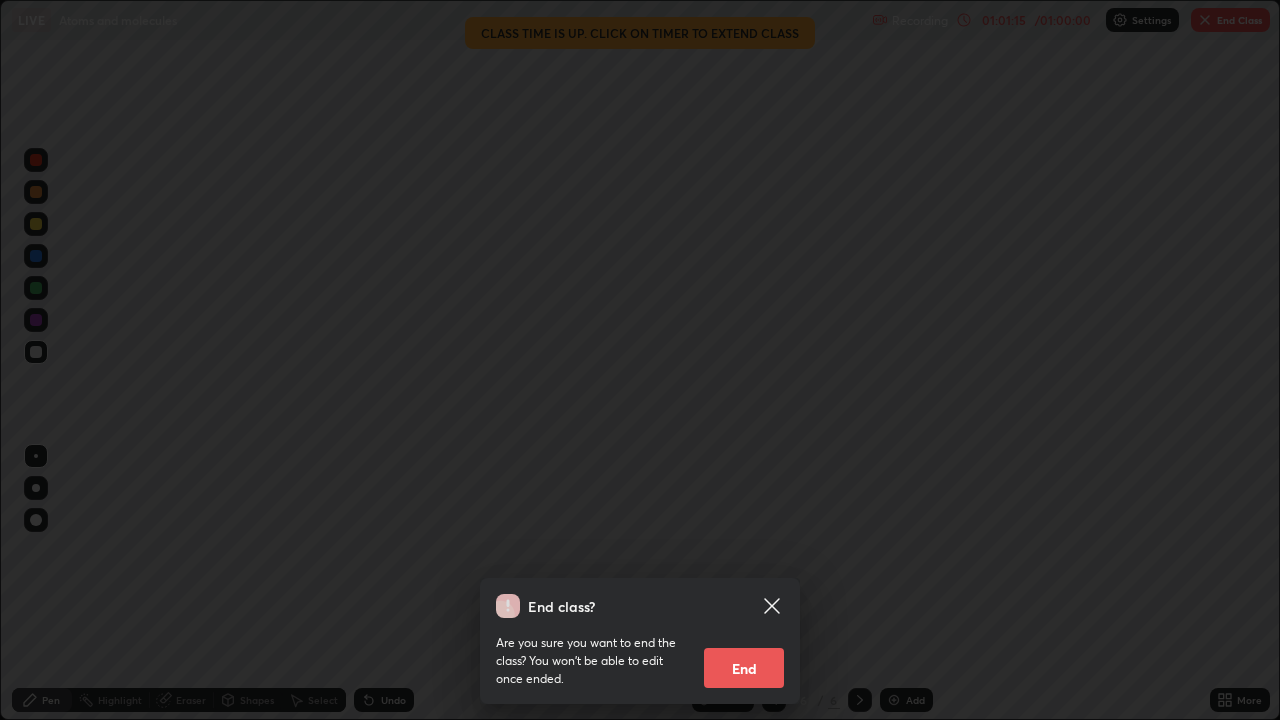 click on "End" at bounding box center [744, 668] 